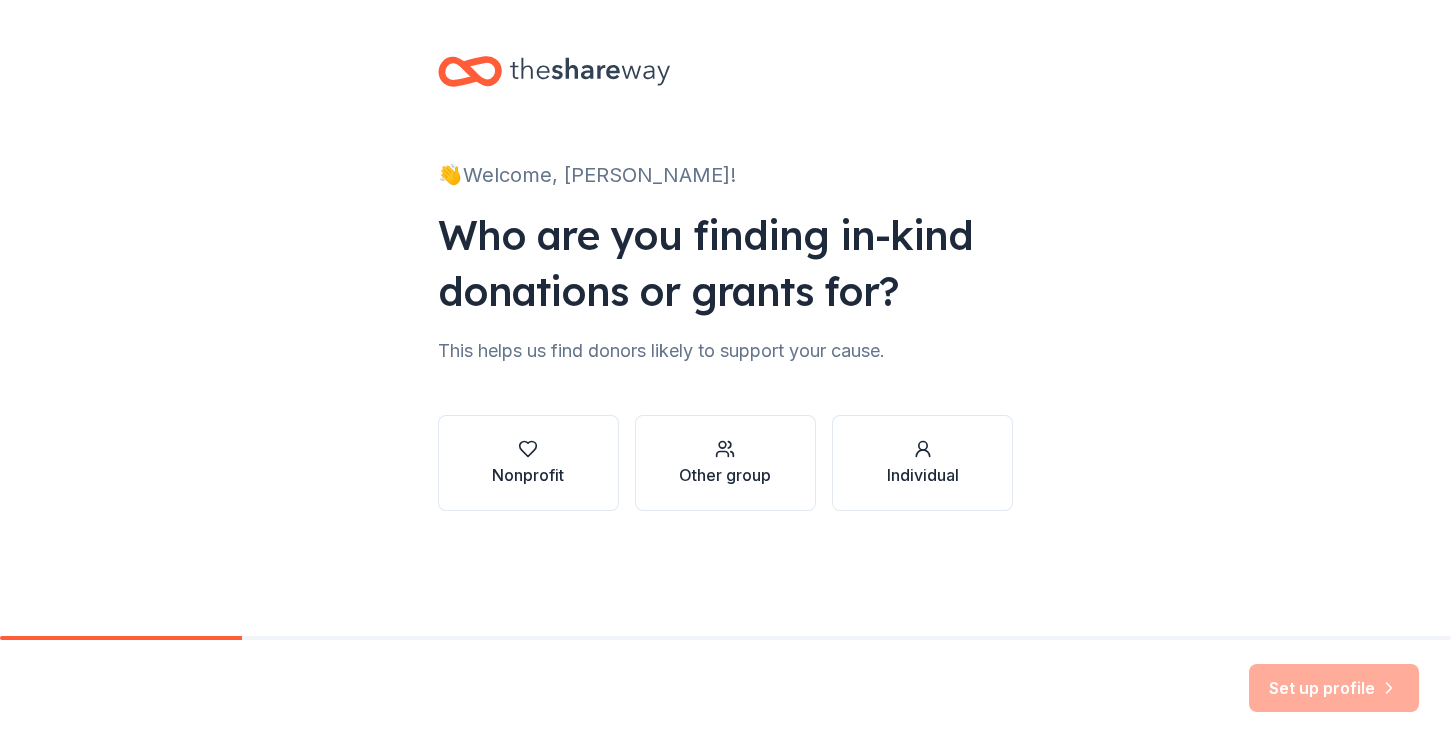 scroll, scrollTop: 0, scrollLeft: 0, axis: both 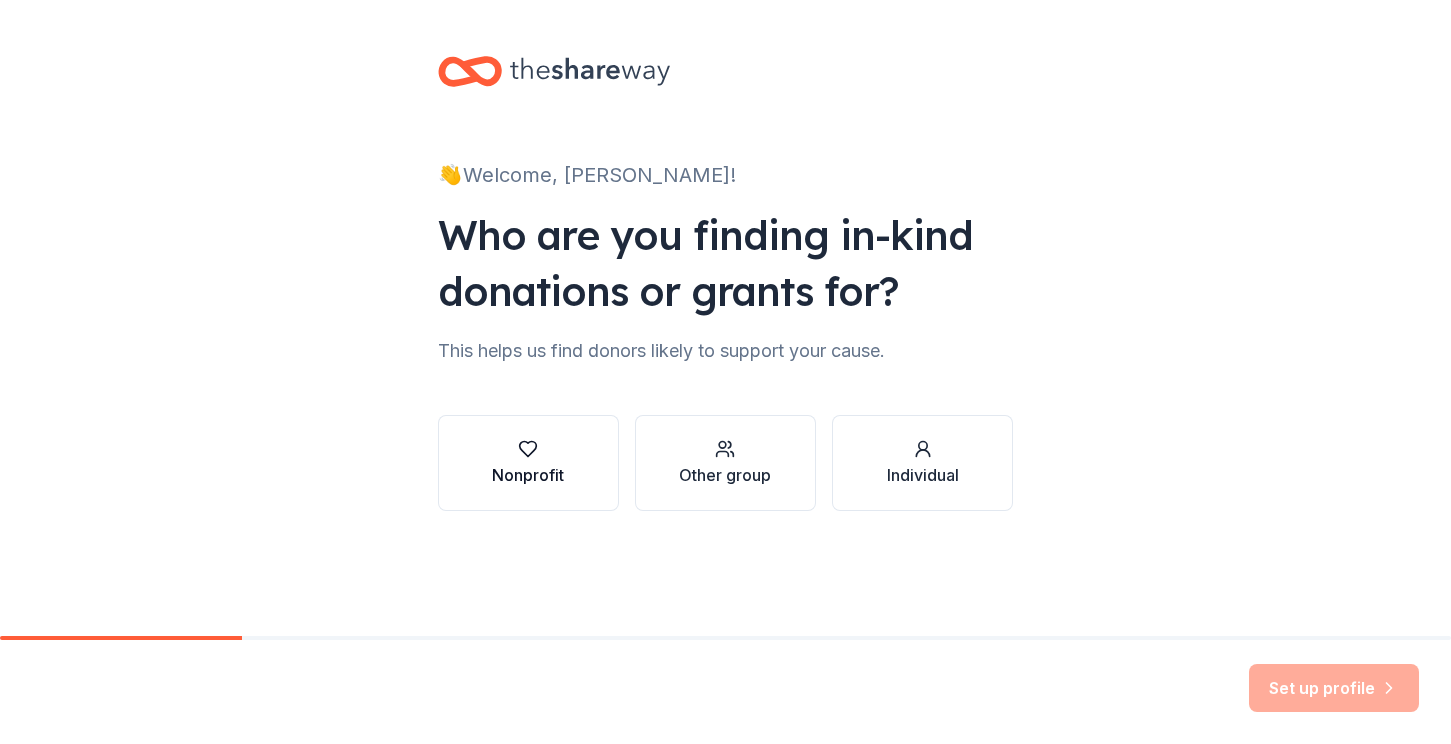click on "Nonprofit" at bounding box center [528, 475] 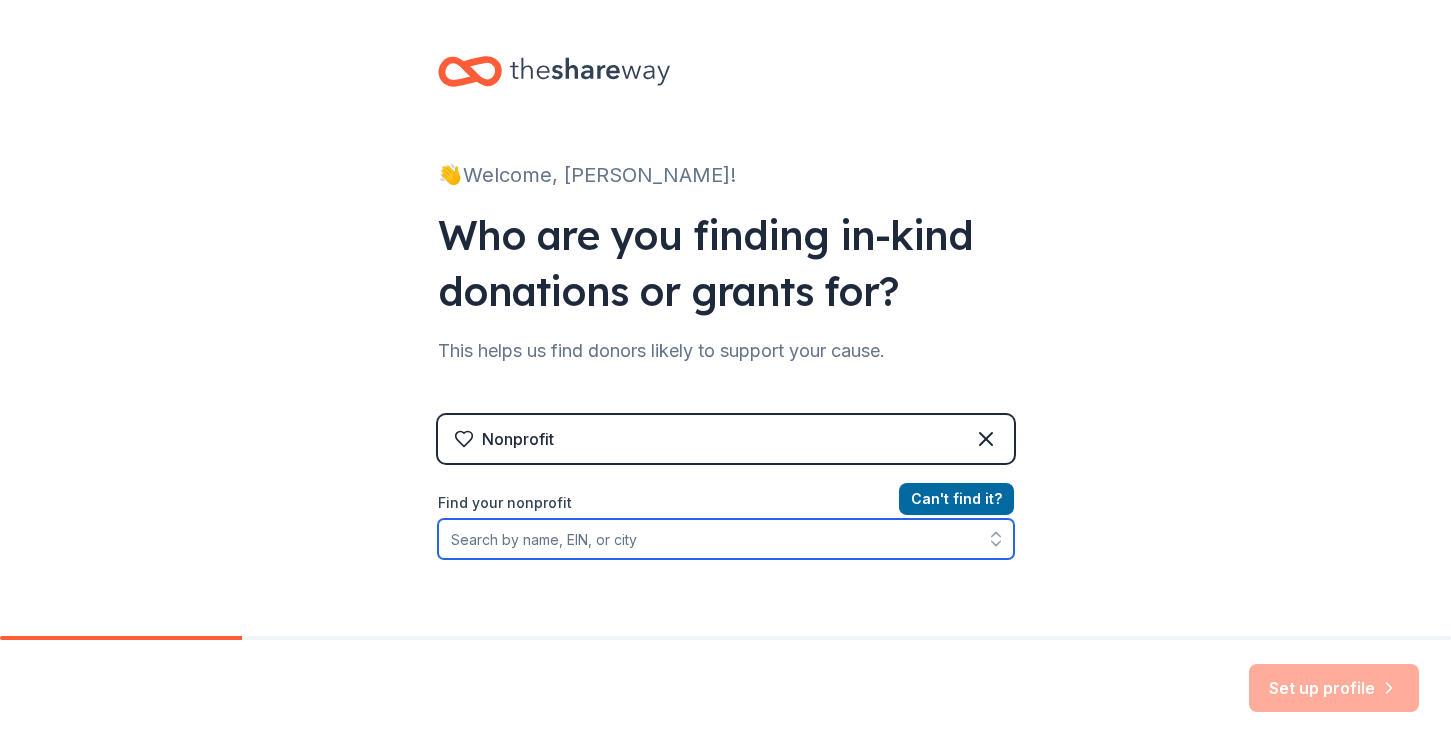 click on "Find your nonprofit" at bounding box center (726, 539) 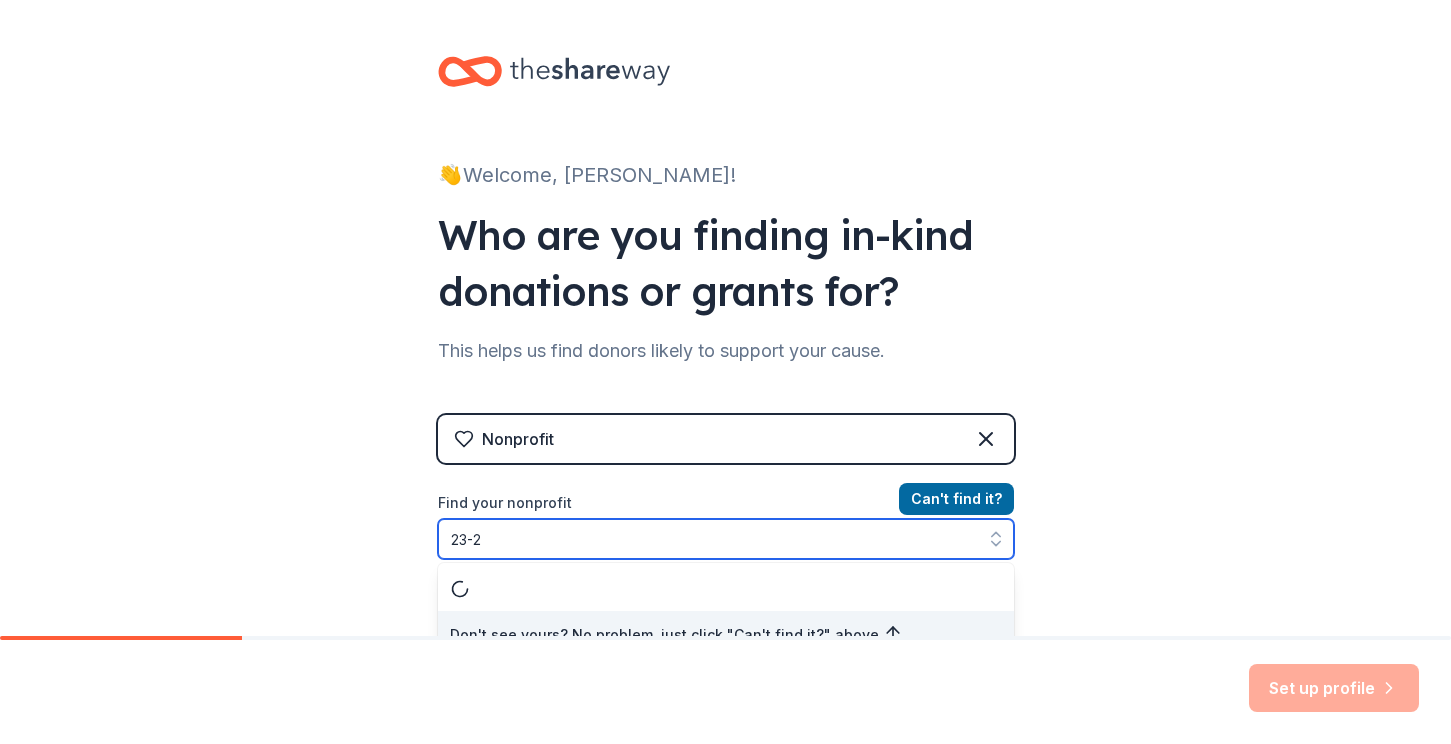 scroll, scrollTop: 23, scrollLeft: 0, axis: vertical 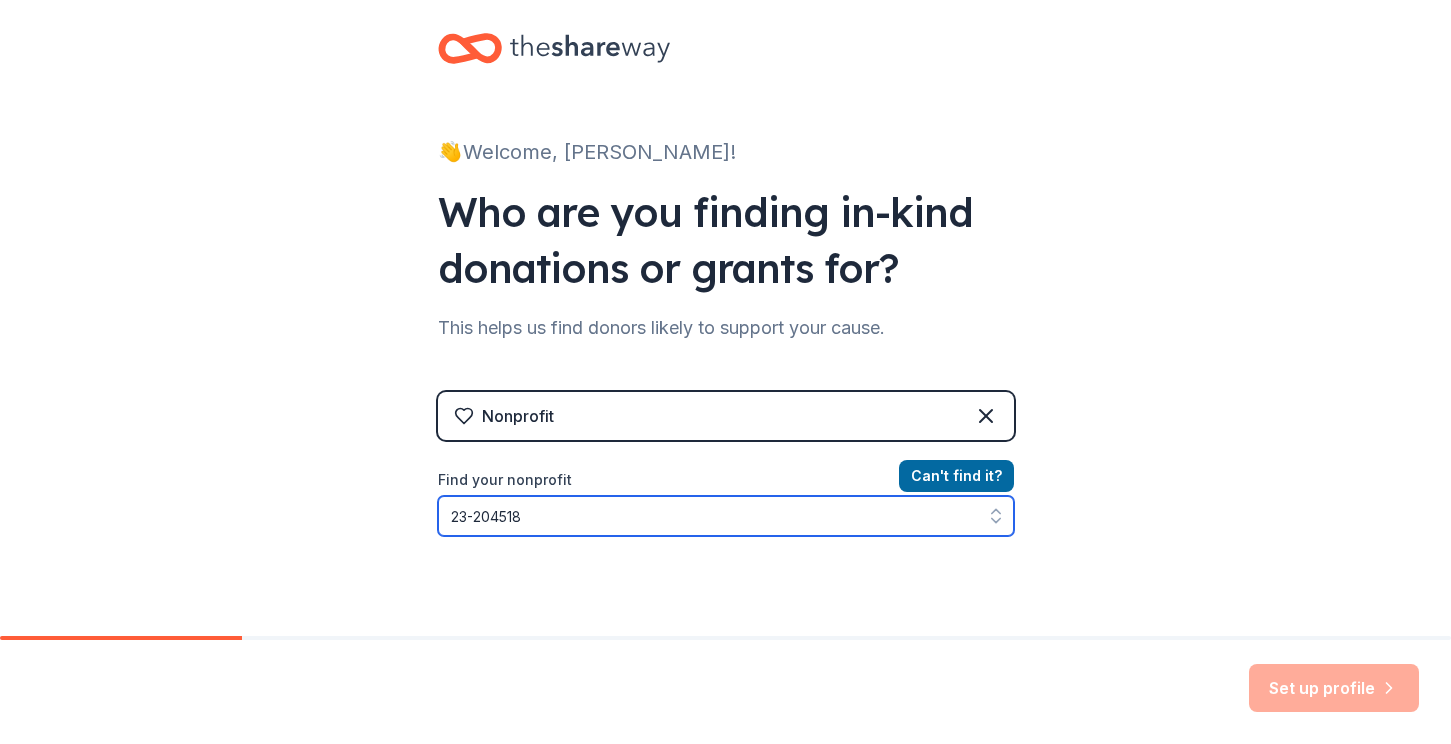 type on "[US_EMPLOYER_IDENTIFICATION_NUMBER]" 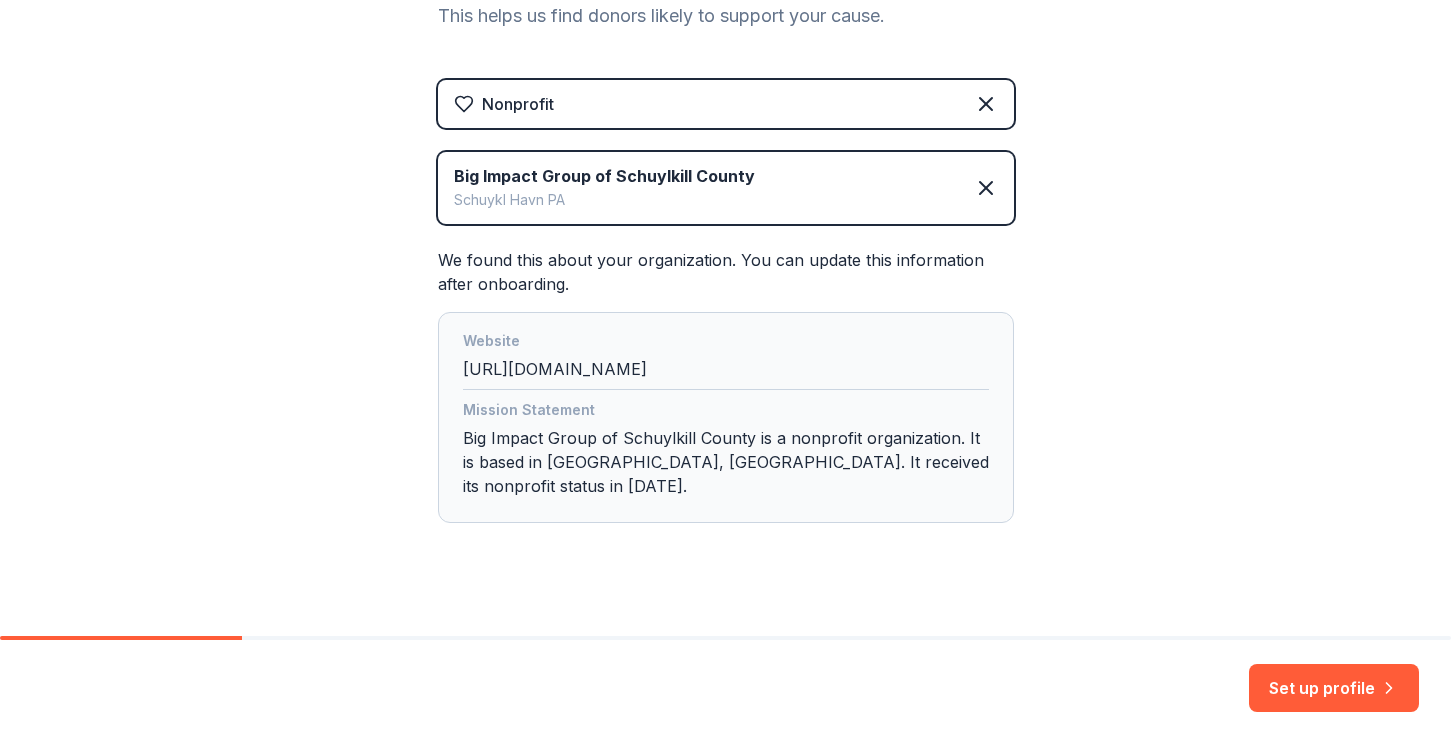 scroll, scrollTop: 334, scrollLeft: 0, axis: vertical 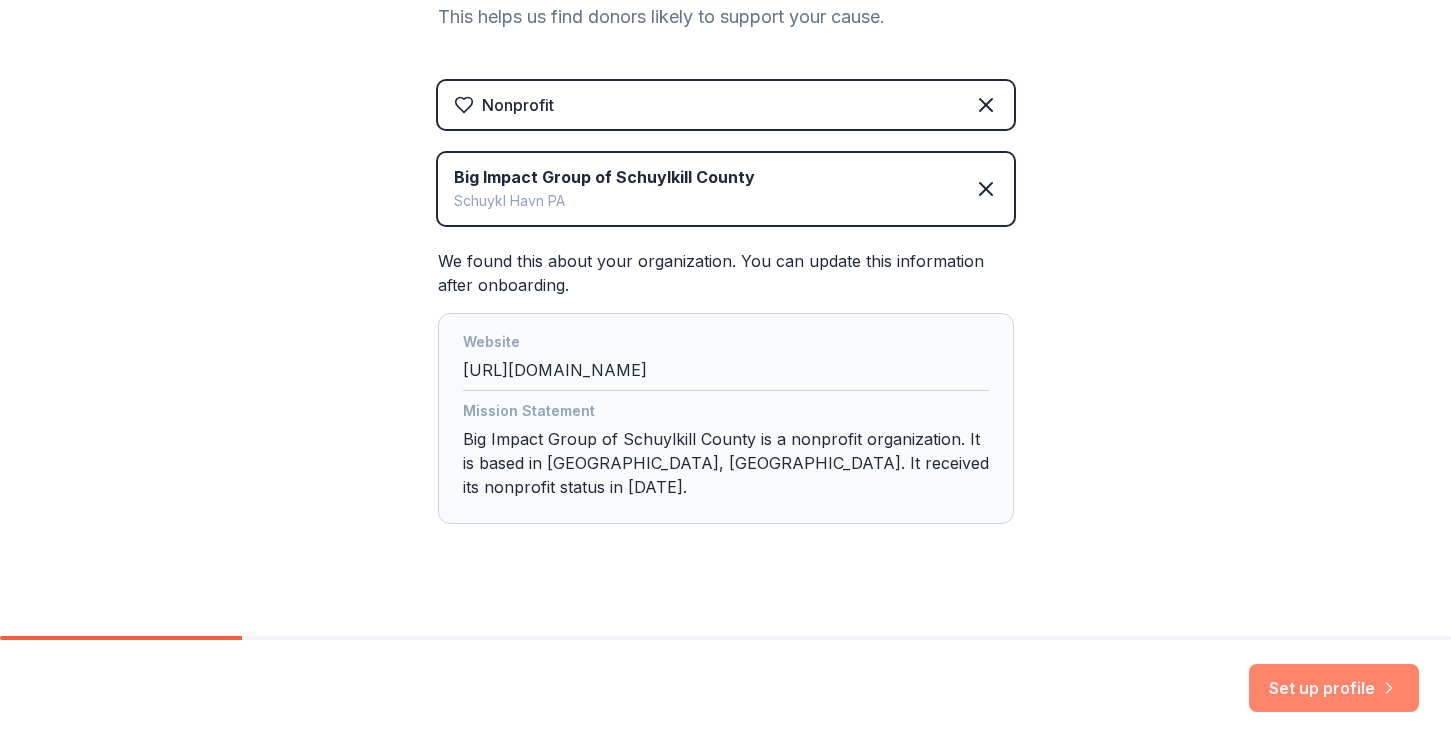 click on "Set up profile" at bounding box center [1334, 688] 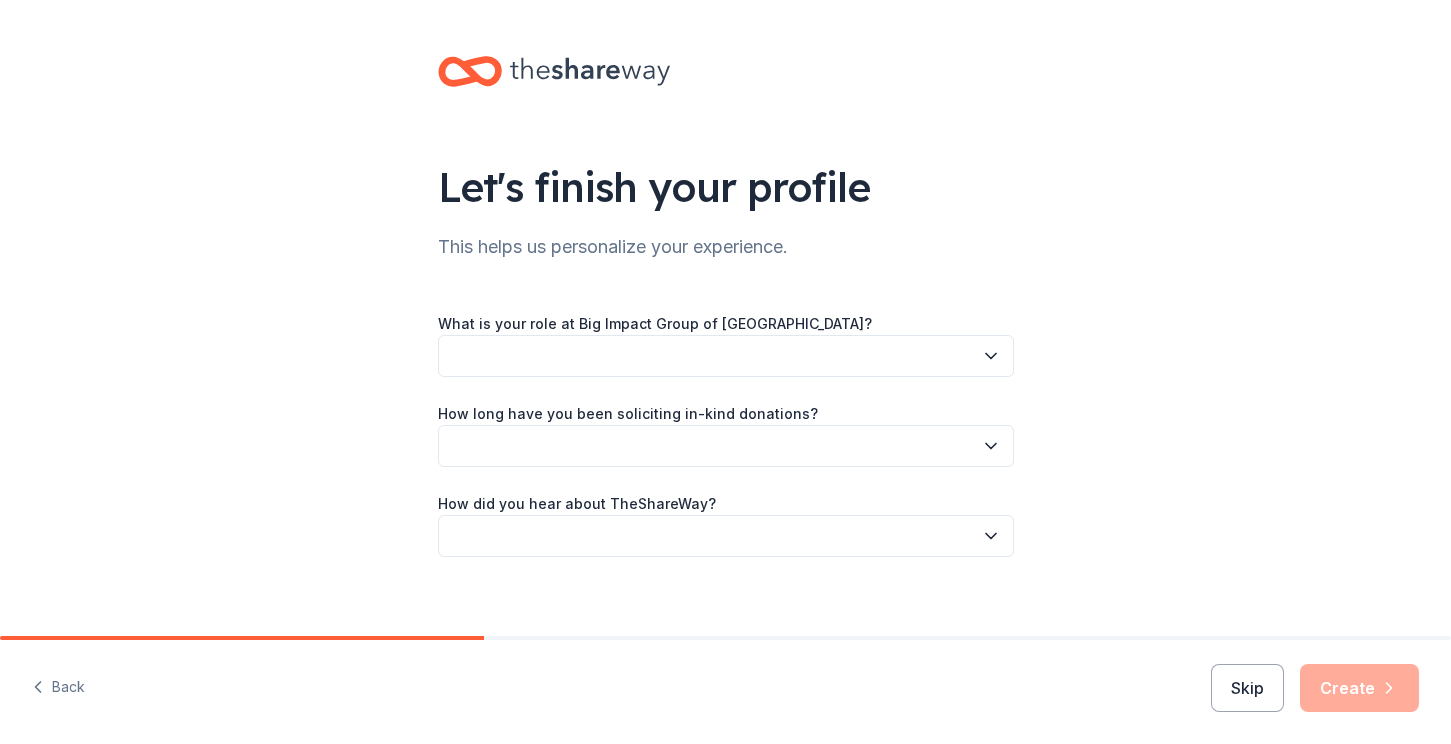 click at bounding box center (726, 356) 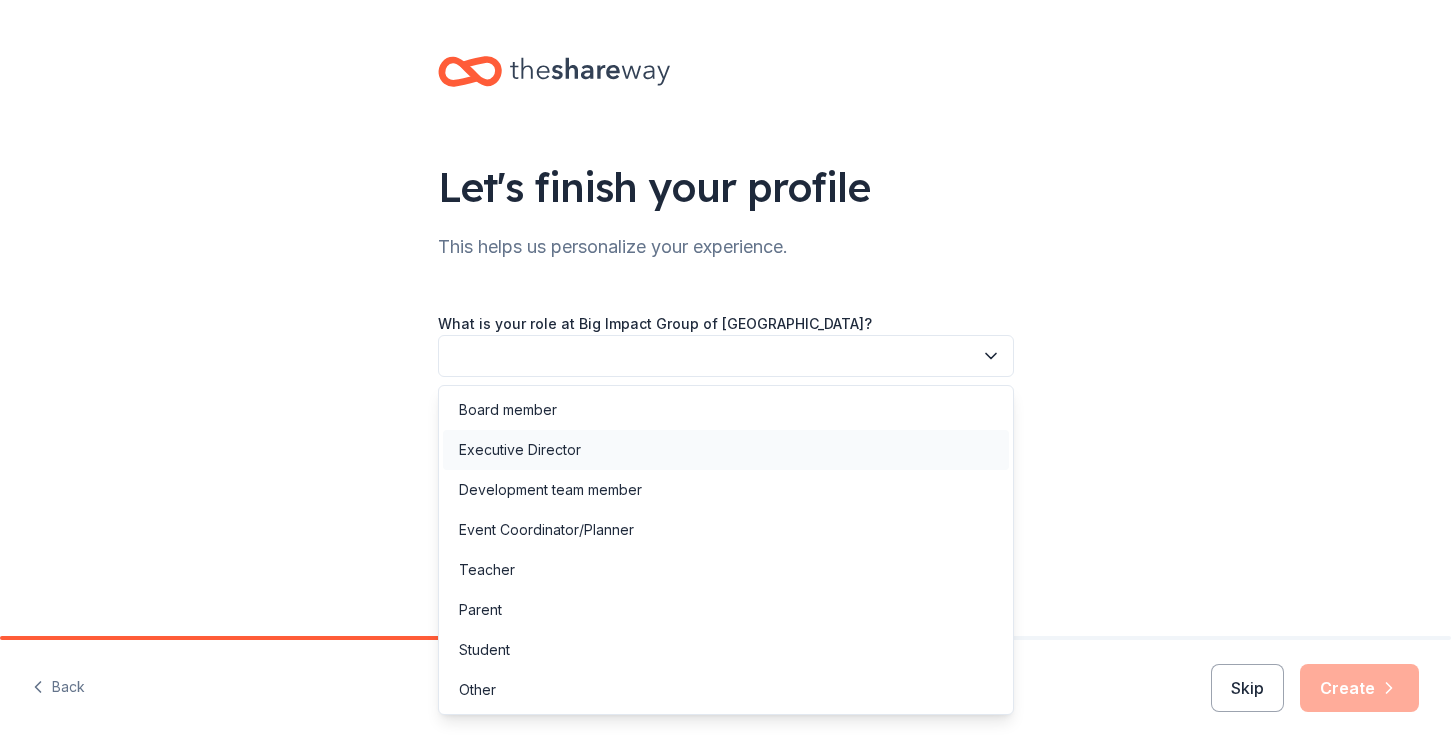 click on "Executive Director" at bounding box center (520, 450) 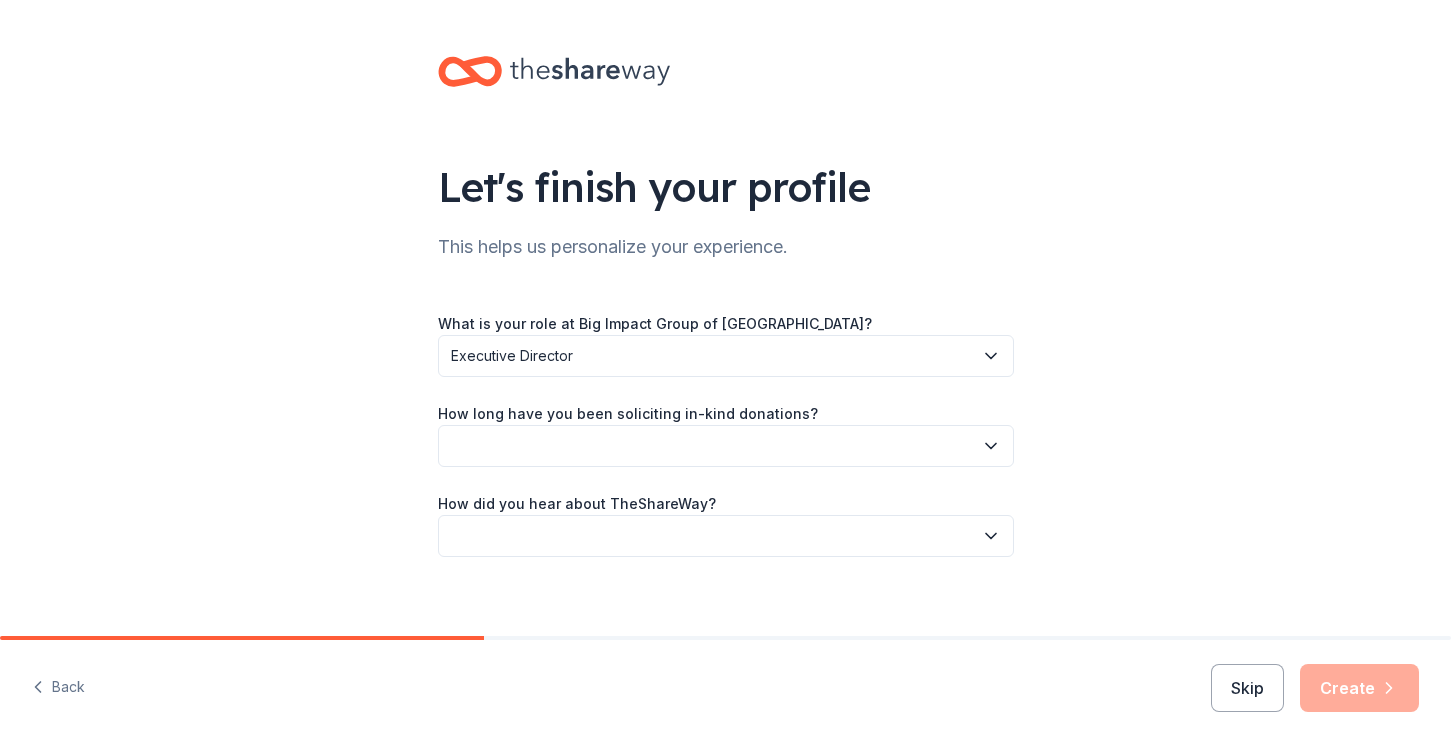 click at bounding box center (726, 446) 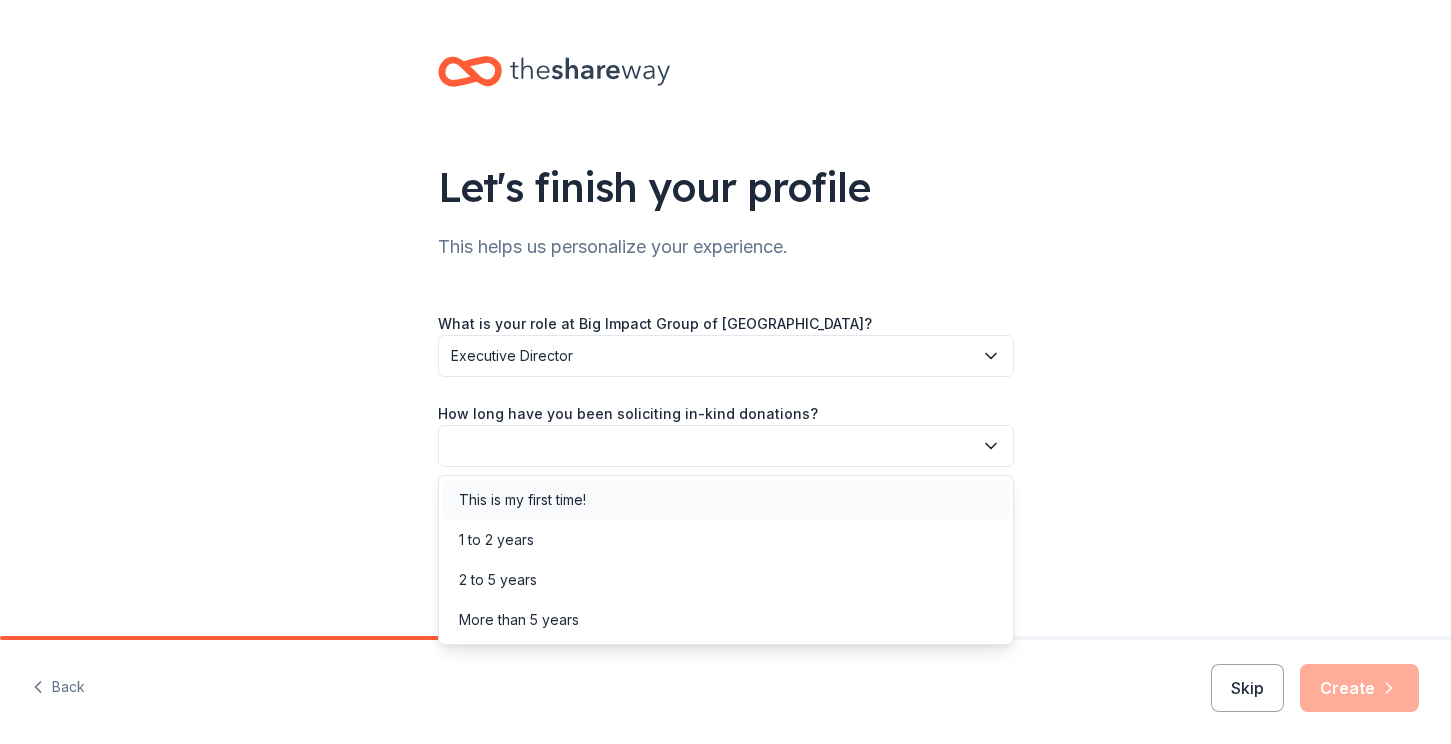 click on "This is my first time!" at bounding box center (522, 500) 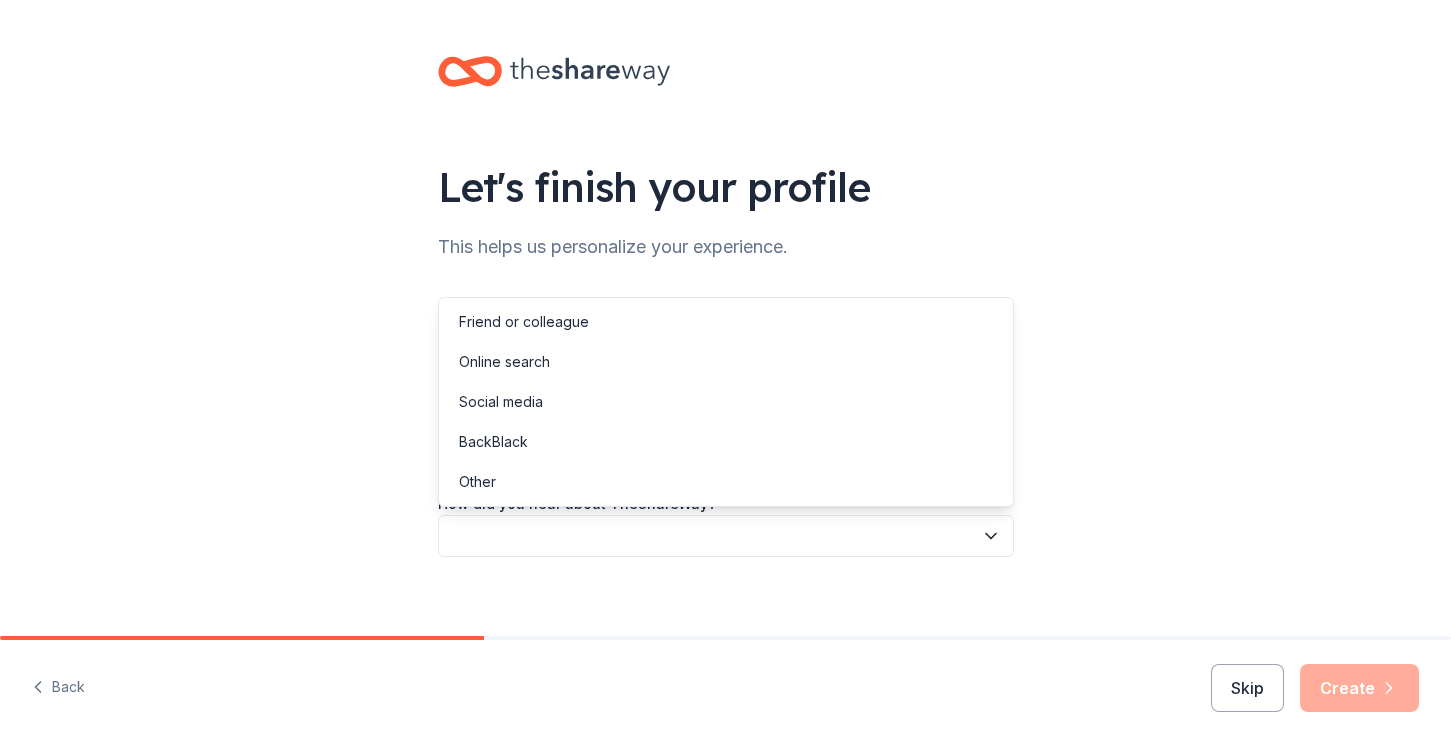 click at bounding box center (726, 536) 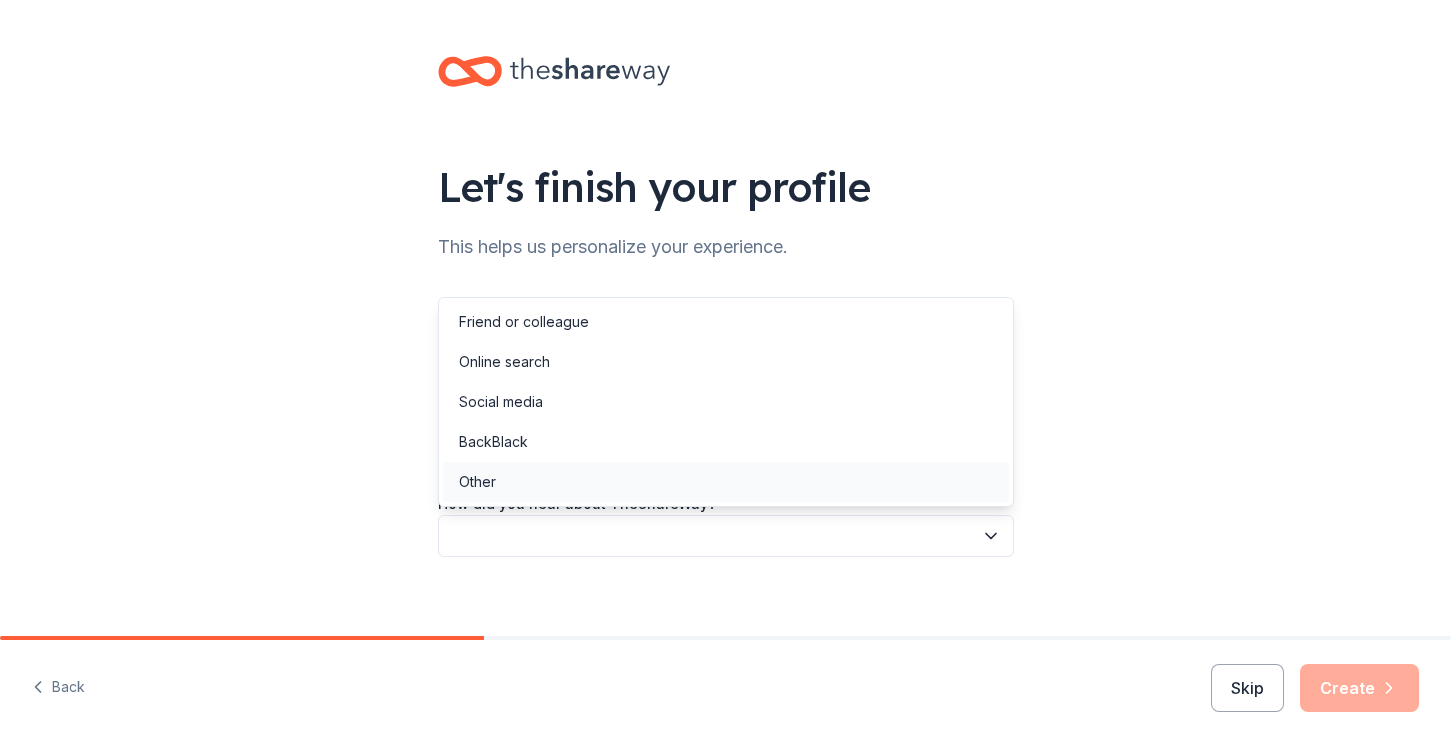 click on "Other" at bounding box center [726, 482] 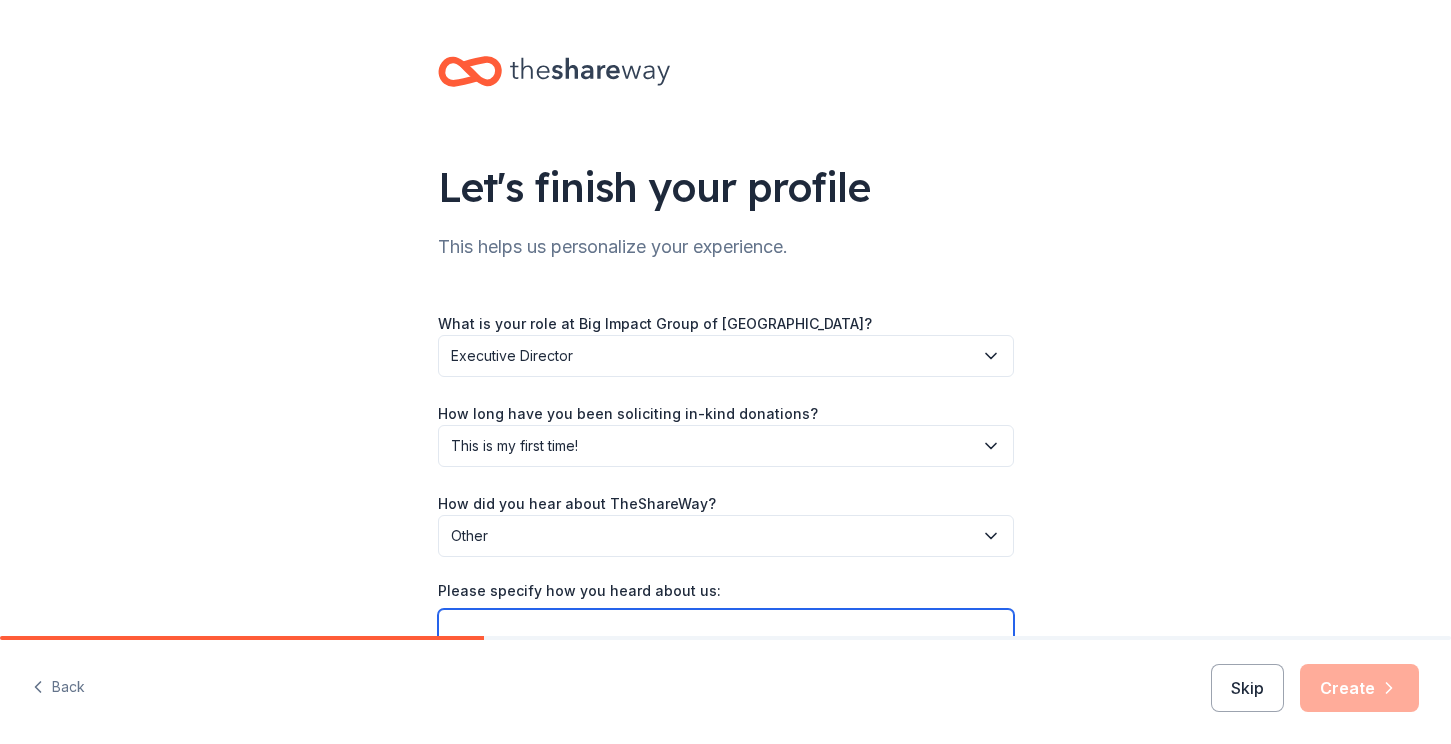 click on "Please specify how you heard about us:" at bounding box center [726, 630] 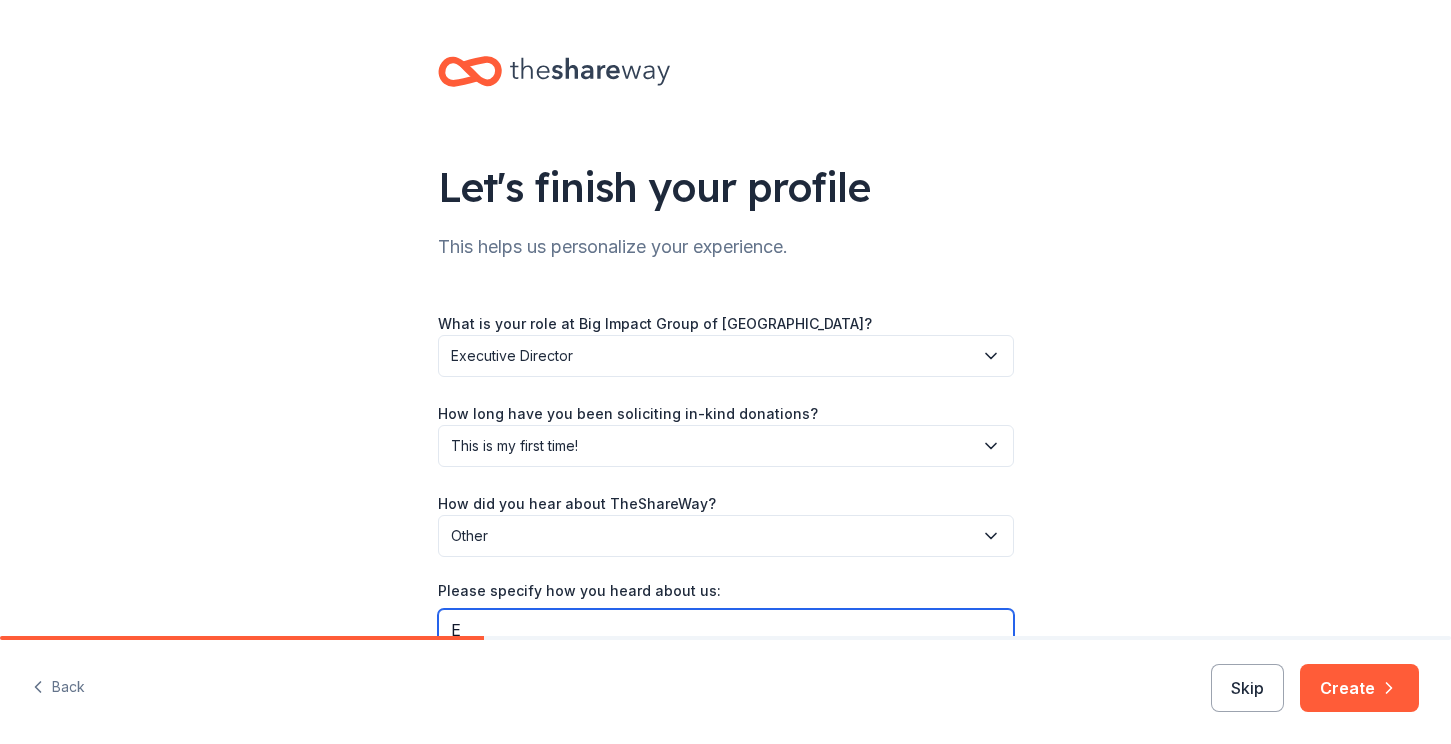 scroll, scrollTop: 3, scrollLeft: 0, axis: vertical 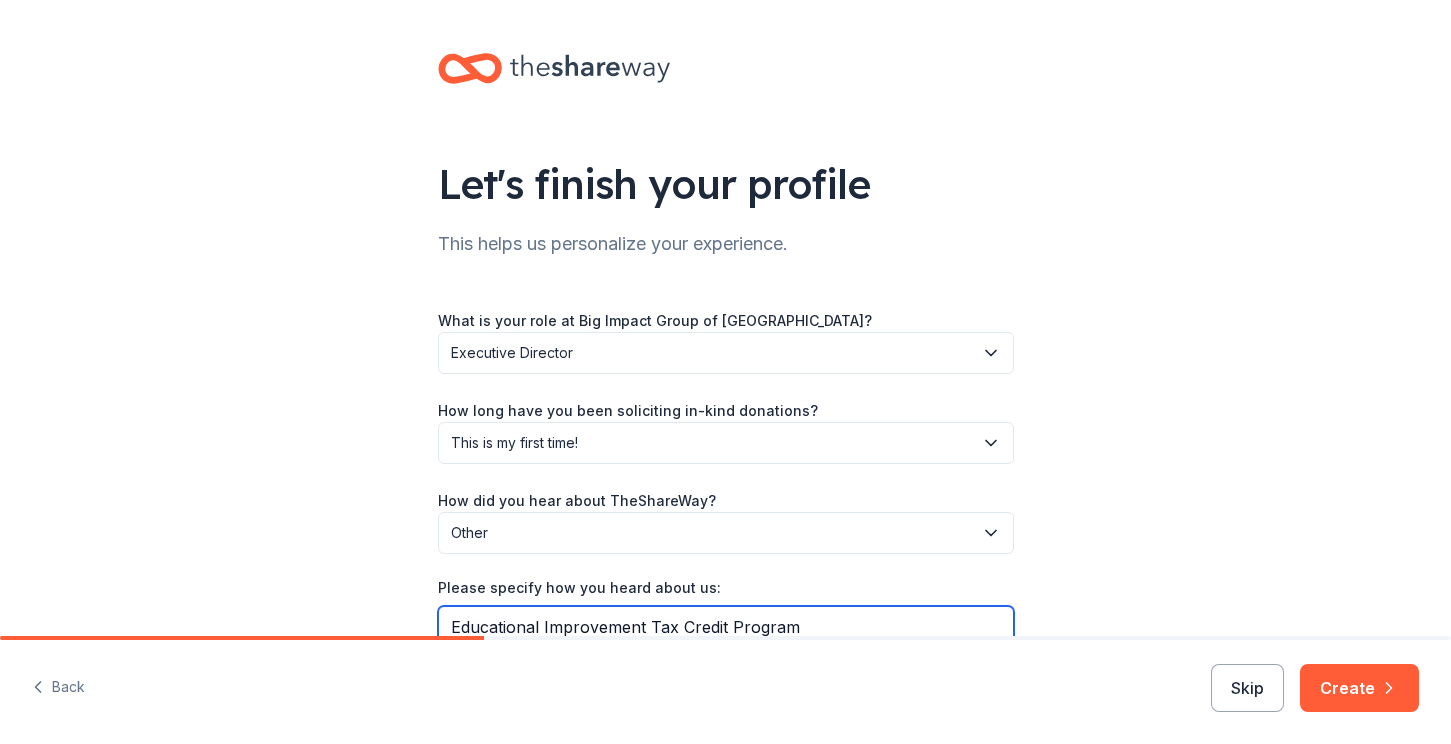 type on "Educational Improvement Tax Credit Program" 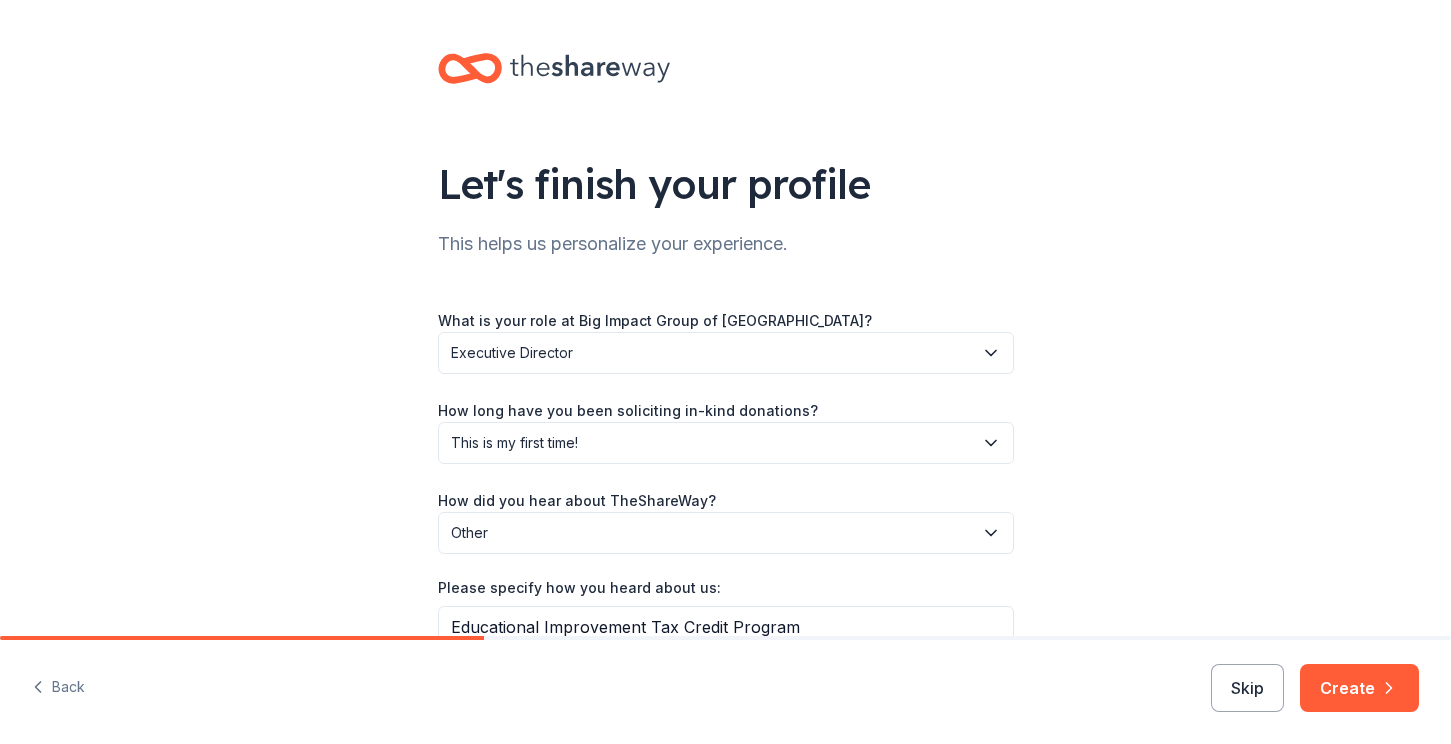 click on "This is my first time!" at bounding box center [712, 443] 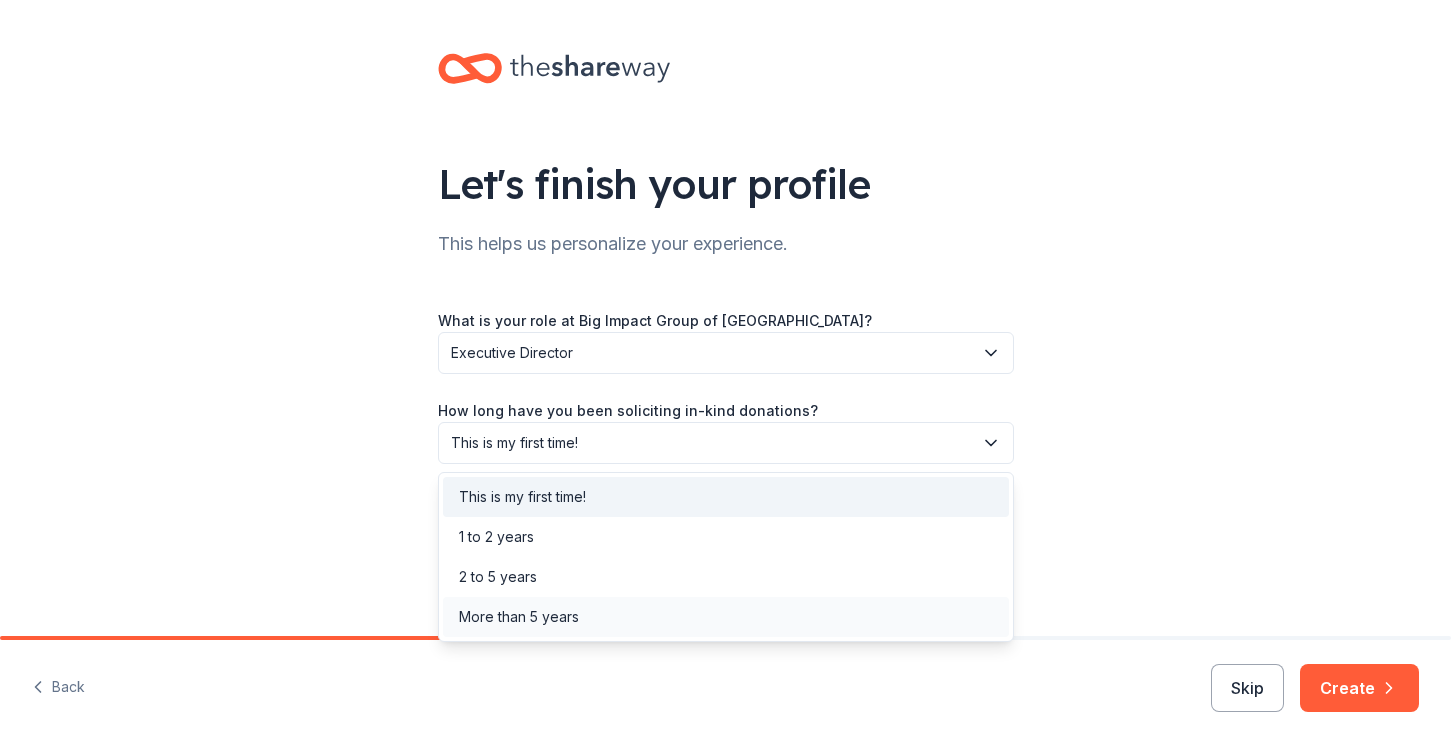 click on "More than 5 years" at bounding box center (726, 617) 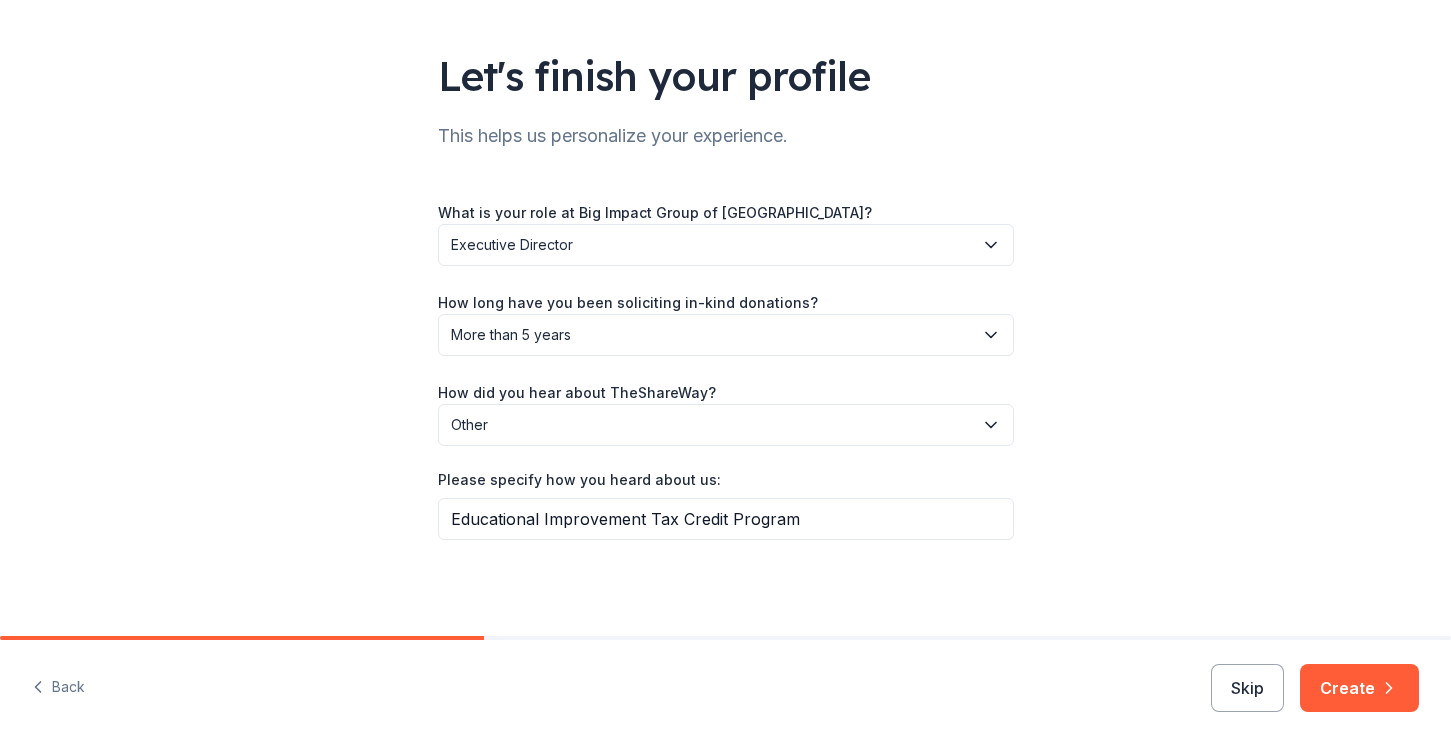 scroll, scrollTop: 110, scrollLeft: 0, axis: vertical 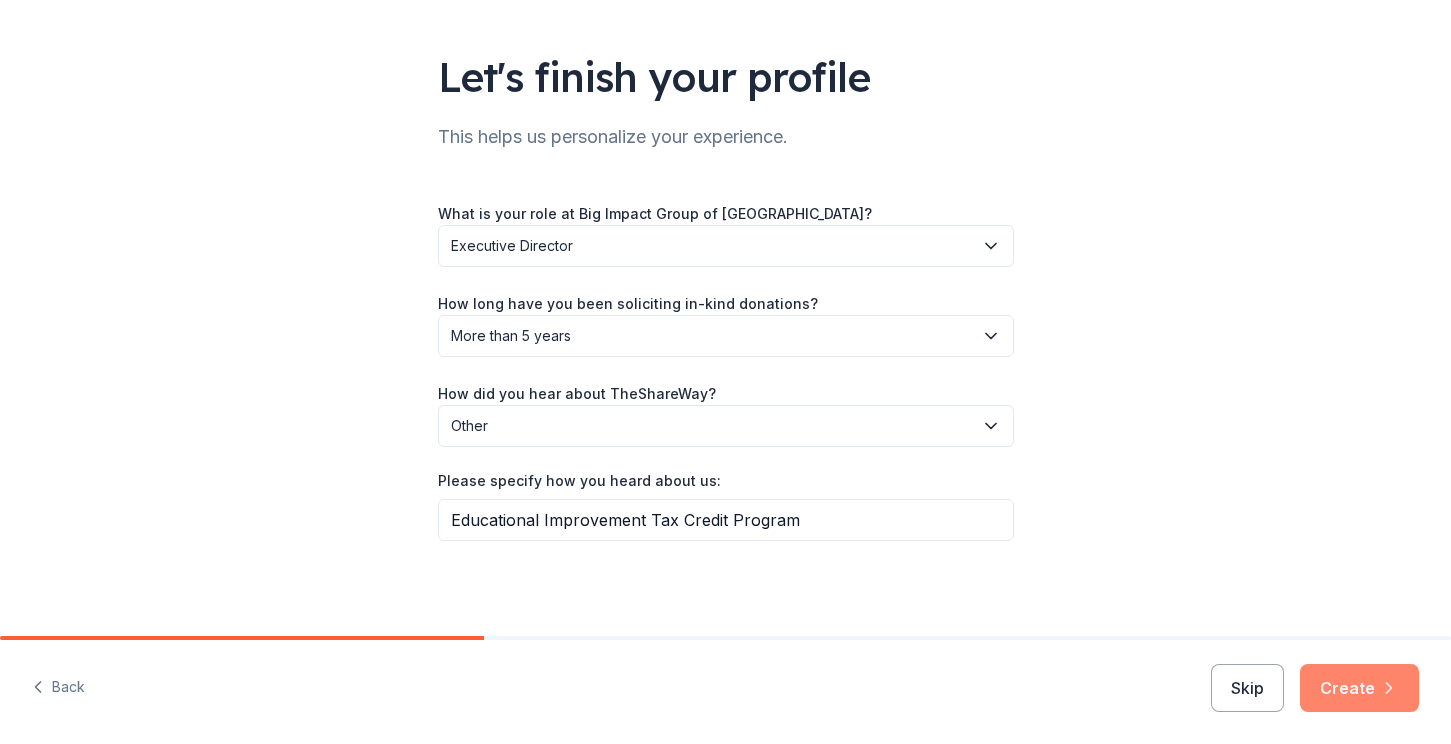 click on "Create" at bounding box center (1359, 688) 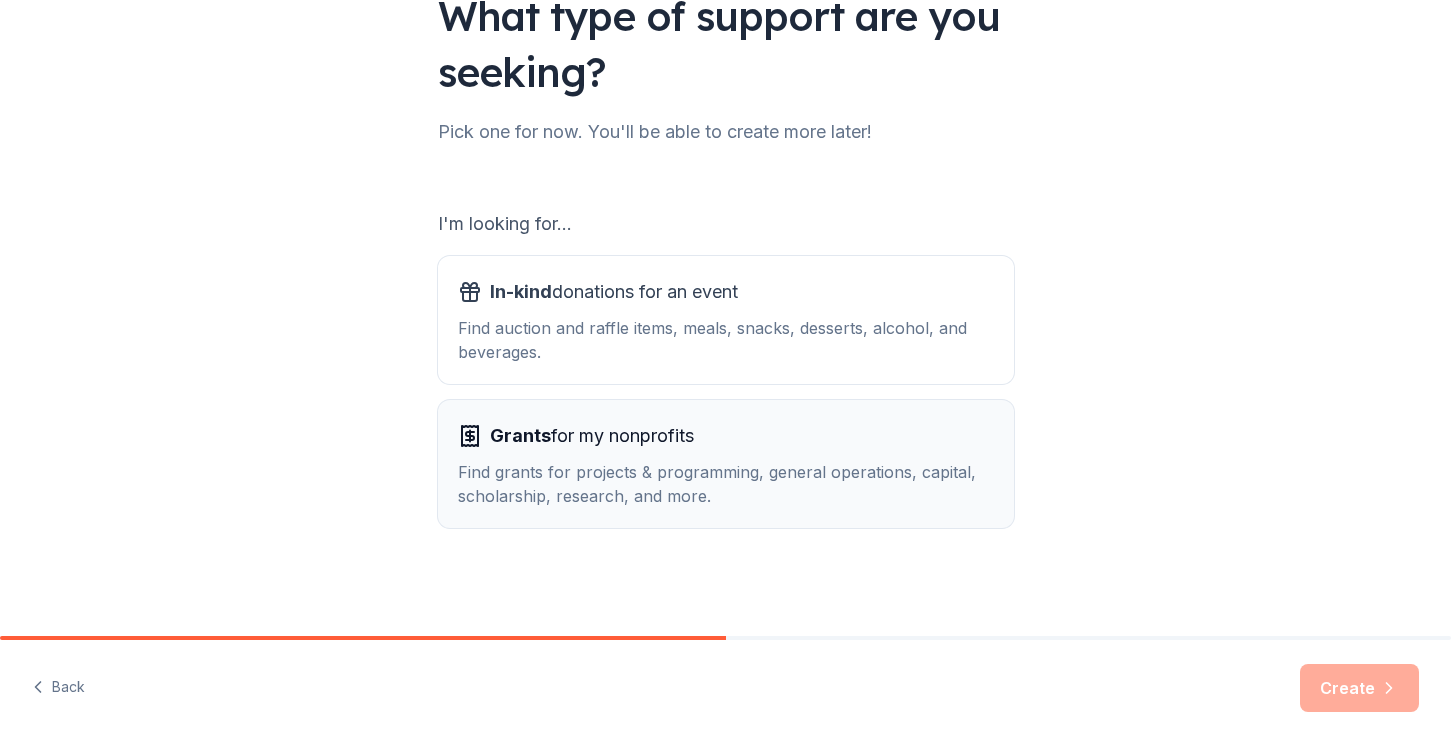 scroll, scrollTop: 171, scrollLeft: 0, axis: vertical 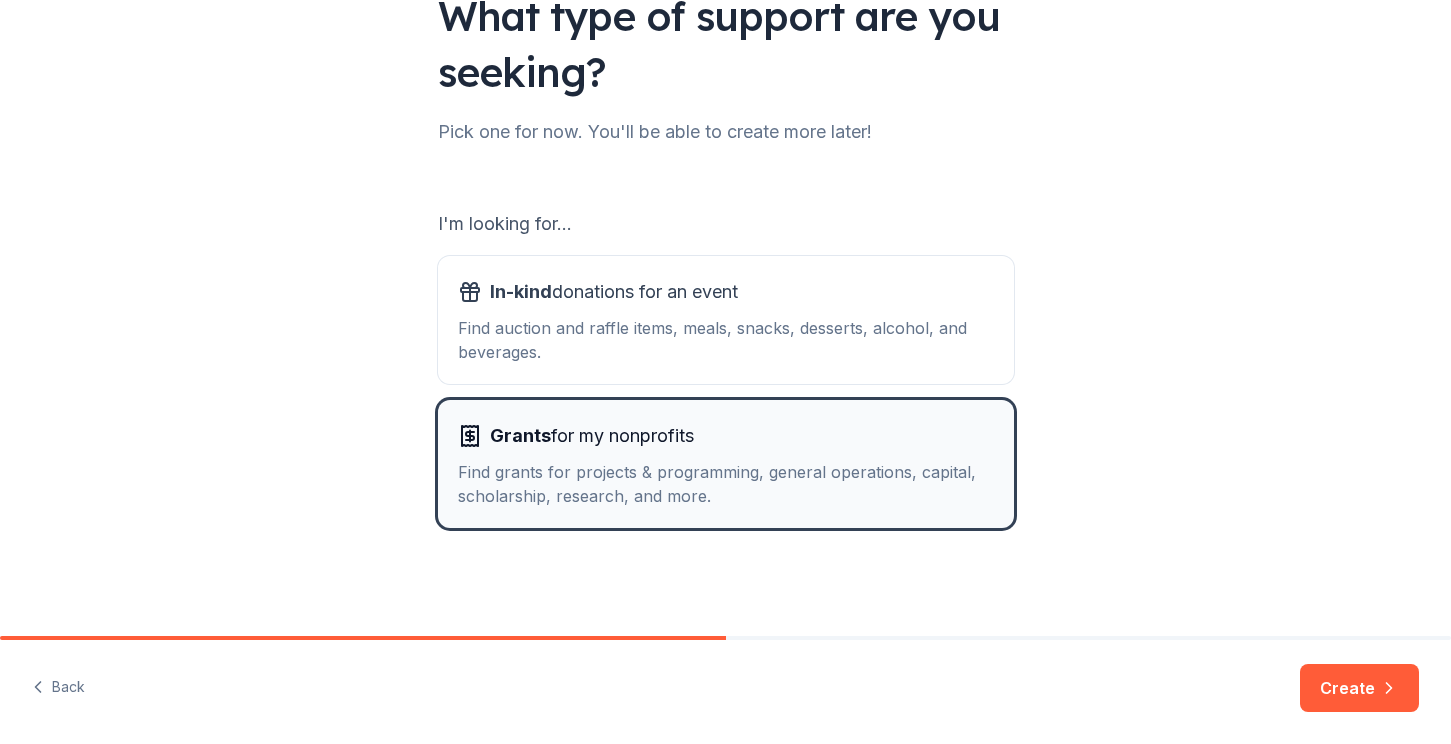 click on "Find grants for projects & programming, general operations, capital, scholarship, research, and more." at bounding box center [726, 484] 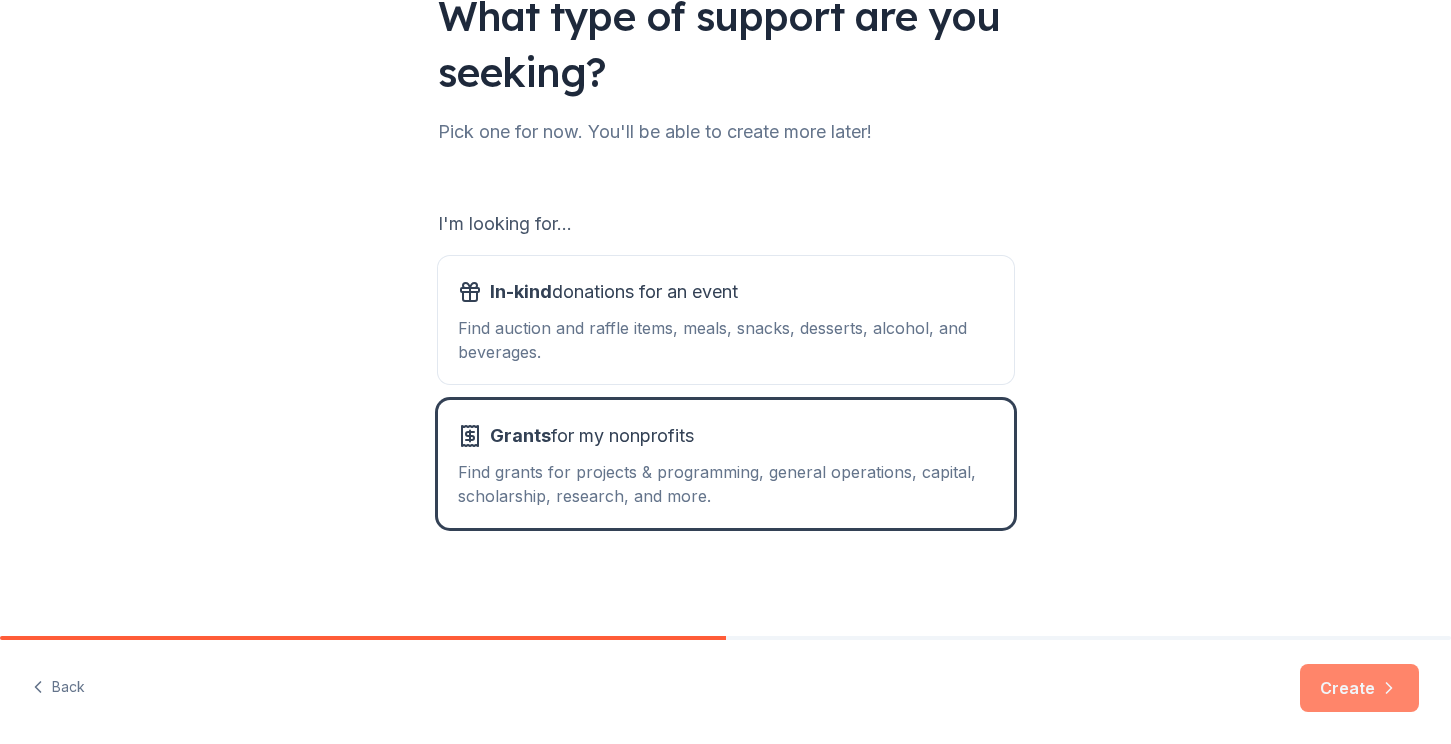 click on "Create" at bounding box center [1359, 688] 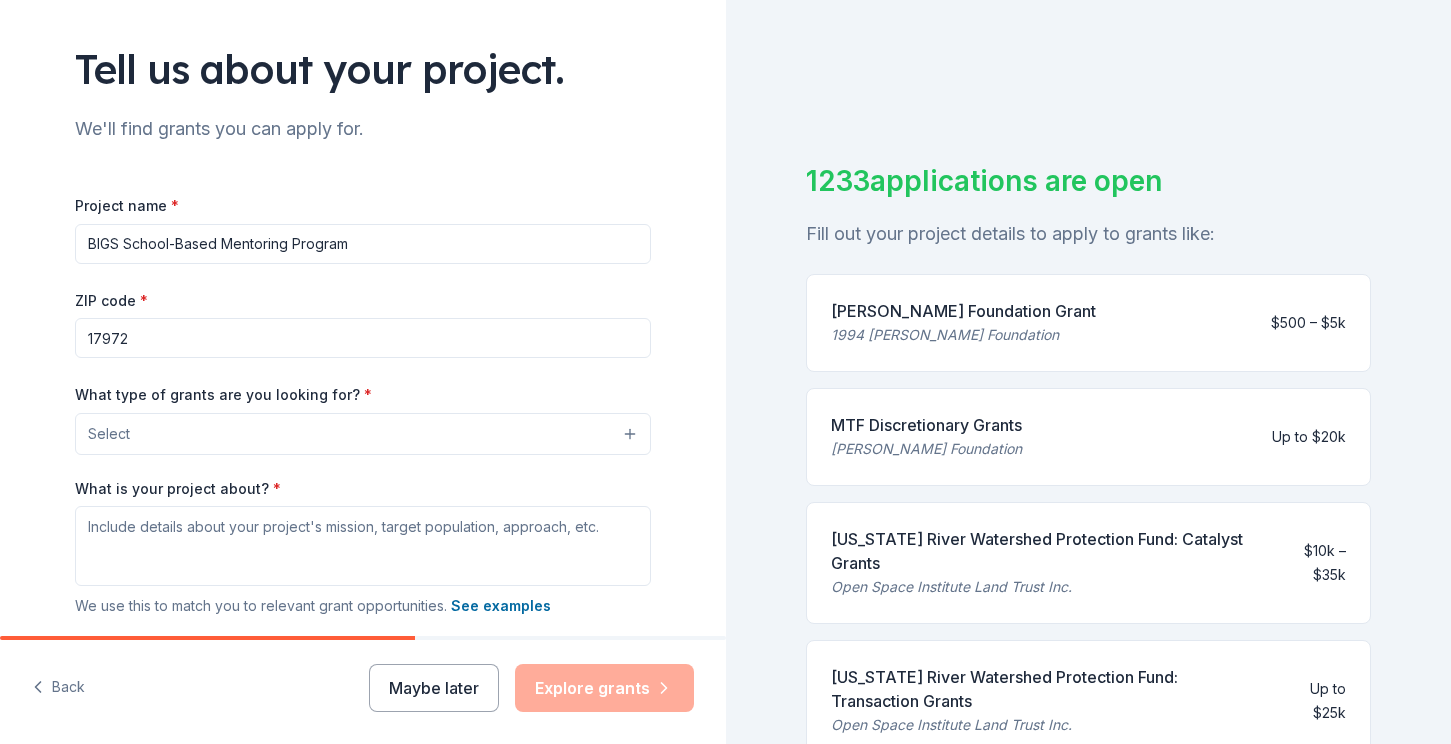 scroll, scrollTop: 122, scrollLeft: 0, axis: vertical 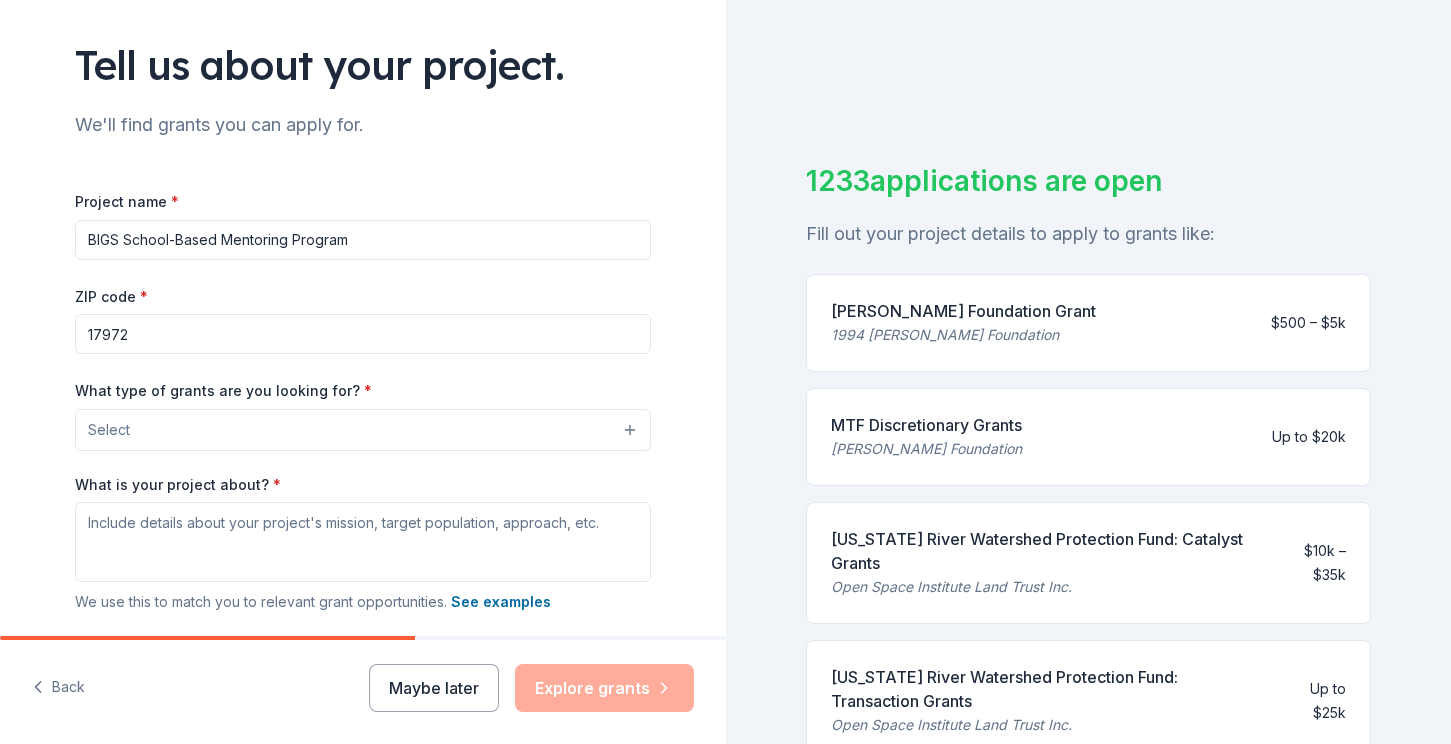 type on "BIGS School-Based Mentoring Program" 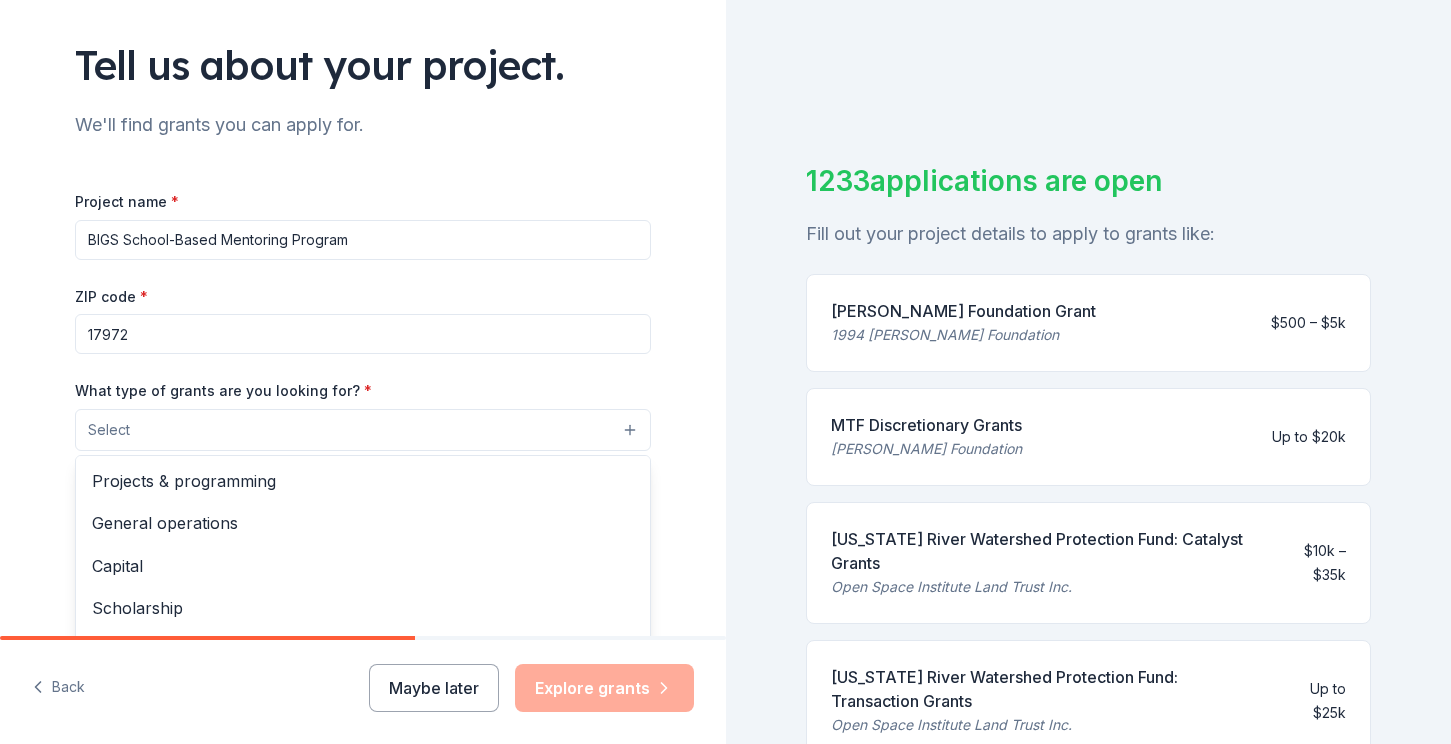 click on "Select" at bounding box center (363, 430) 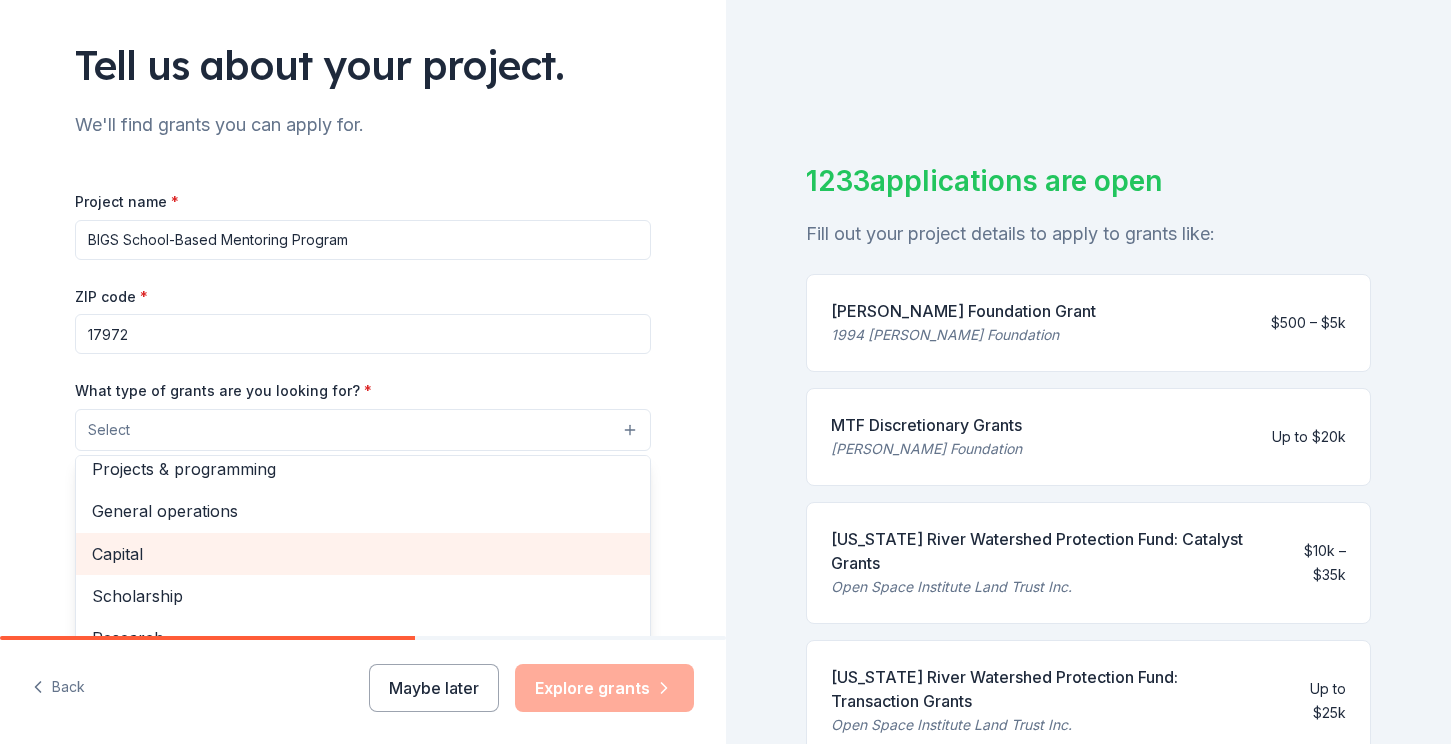 scroll, scrollTop: 0, scrollLeft: 0, axis: both 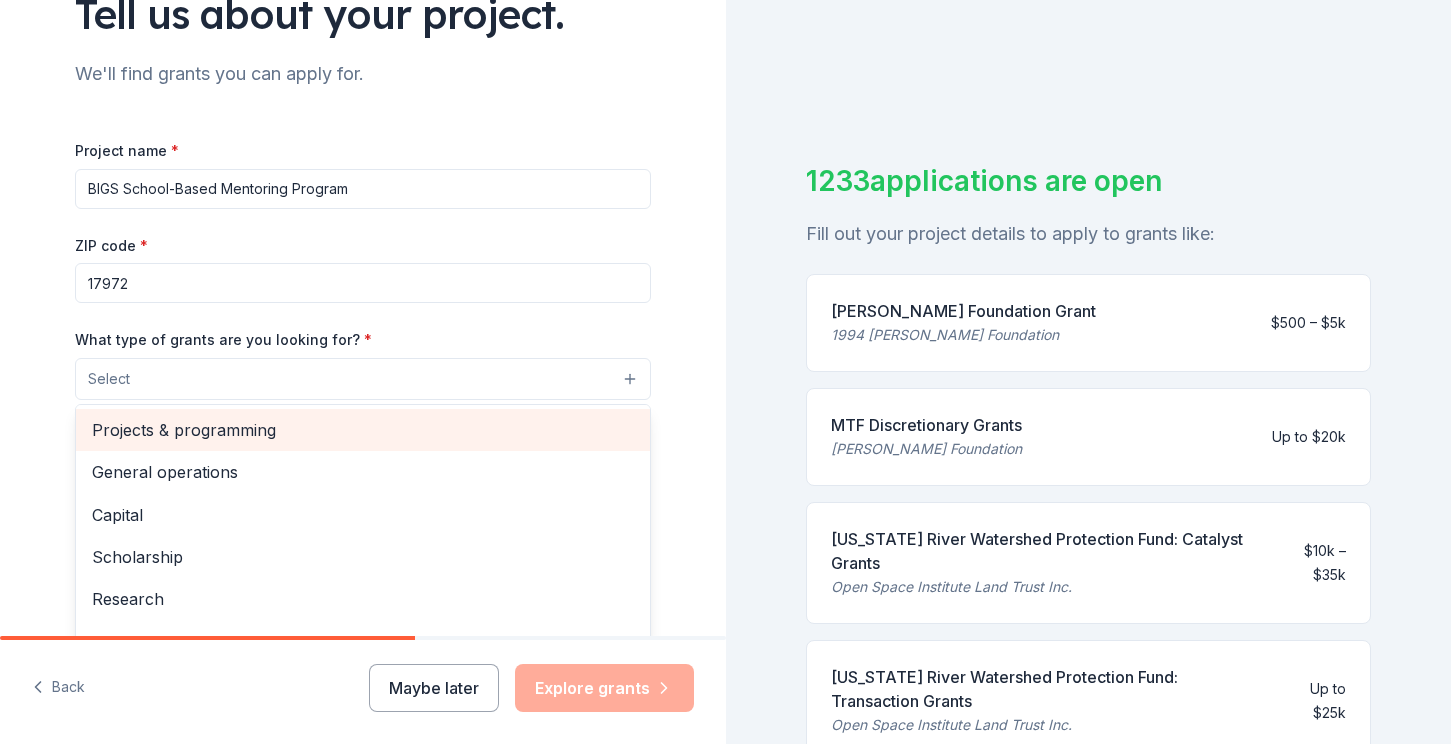 click on "Projects & programming" at bounding box center [363, 430] 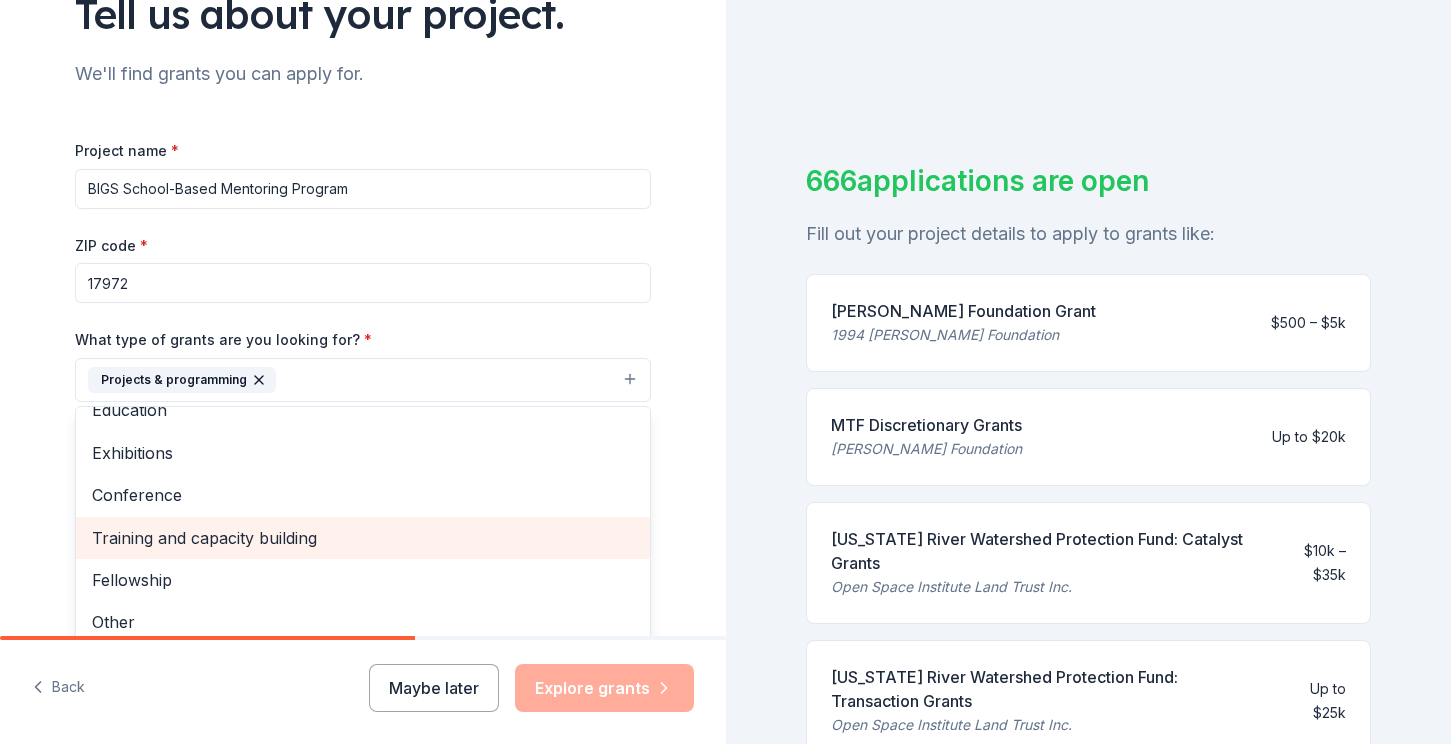scroll, scrollTop: 190, scrollLeft: 0, axis: vertical 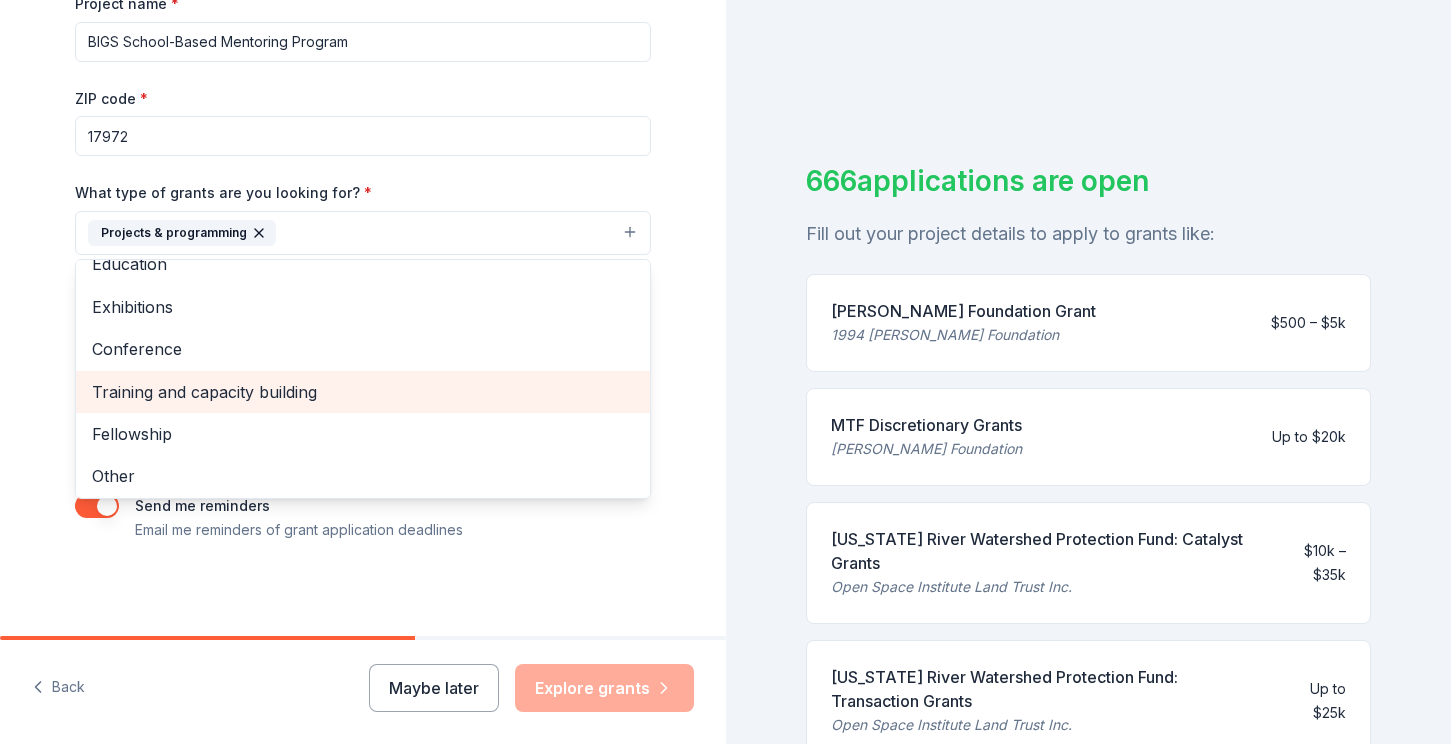 click on "Tell us about your project. We'll find grants you can apply for. Project name * BIGS School-Based Mentoring Program ZIP code * 17972 What type of grants are you looking for? * Projects & programming General operations Capital Scholarship Research Education Exhibitions Conference Training and capacity building Fellowship Other What is your project about? * We use this to match you to relevant grant opportunities.   See examples We recommend at least 300 characters to get the best grant matches. Send me reminders Email me reminders of grant application deadlines Back Maybe later Explore grants" at bounding box center (363, 372) 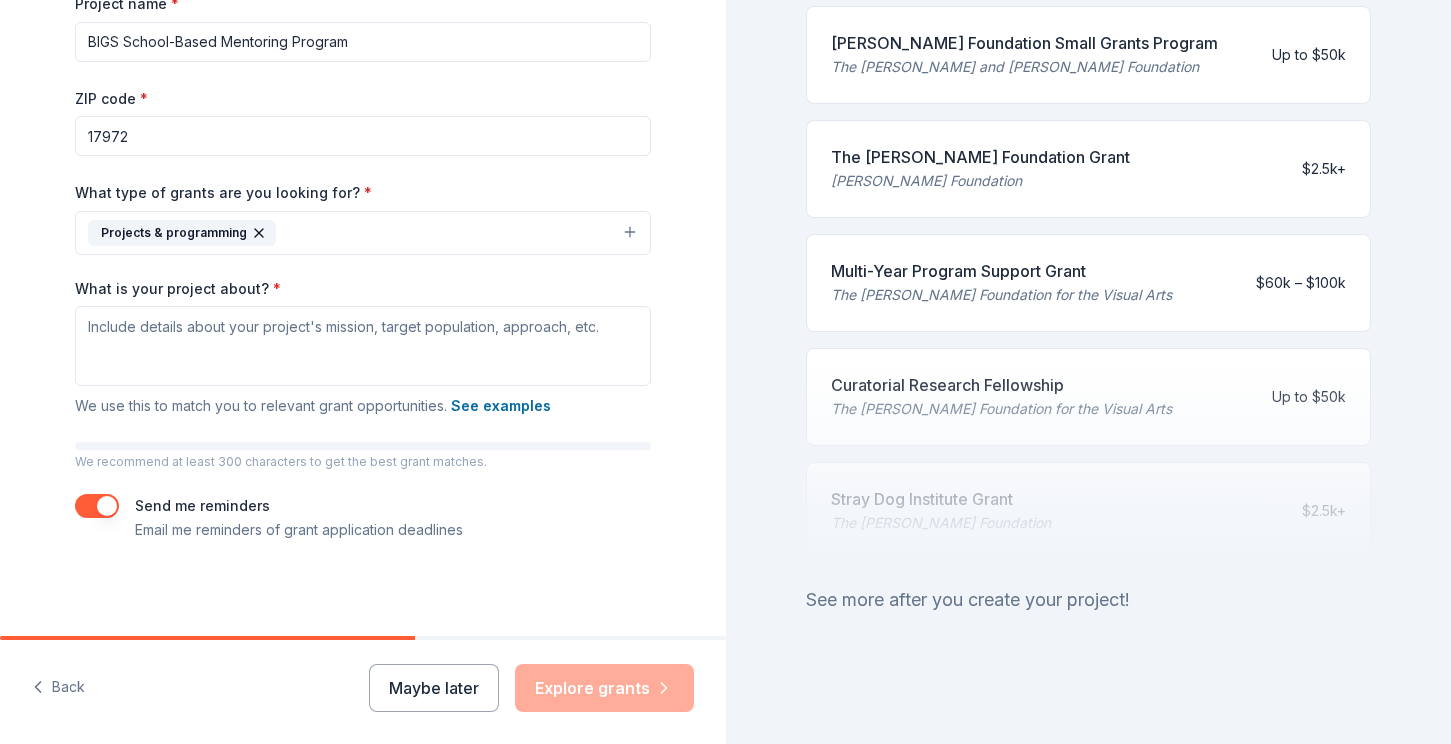 scroll, scrollTop: 886, scrollLeft: 0, axis: vertical 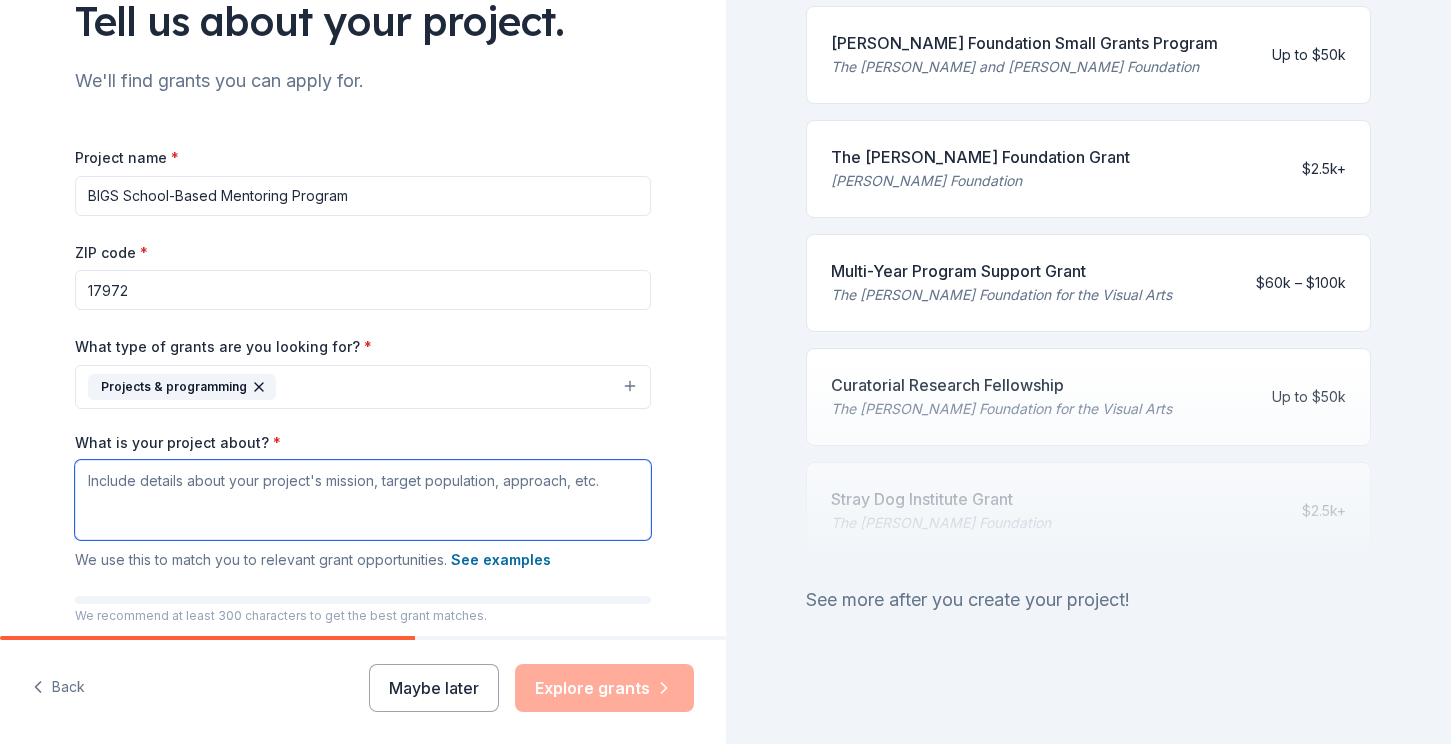click on "What is your project about? *" at bounding box center [363, 500] 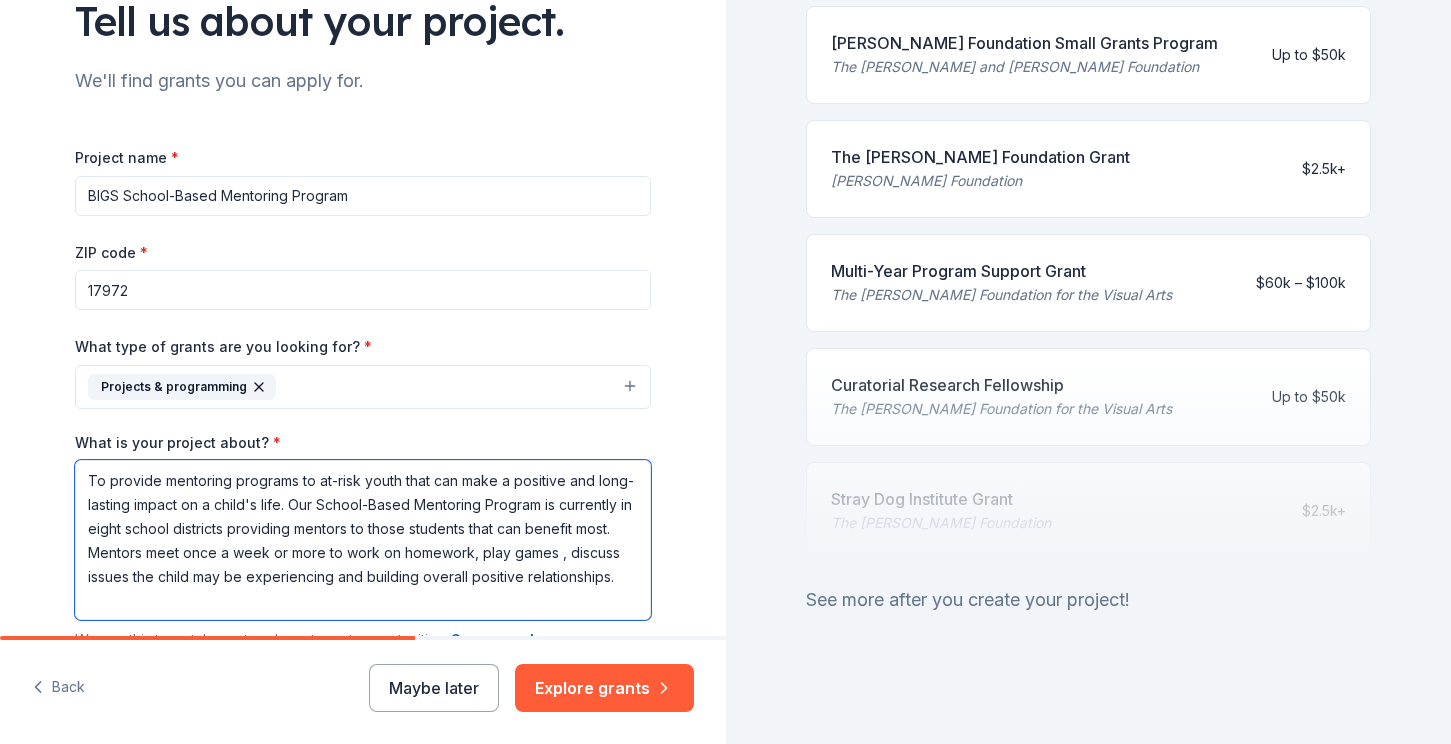 scroll, scrollTop: 2, scrollLeft: 0, axis: vertical 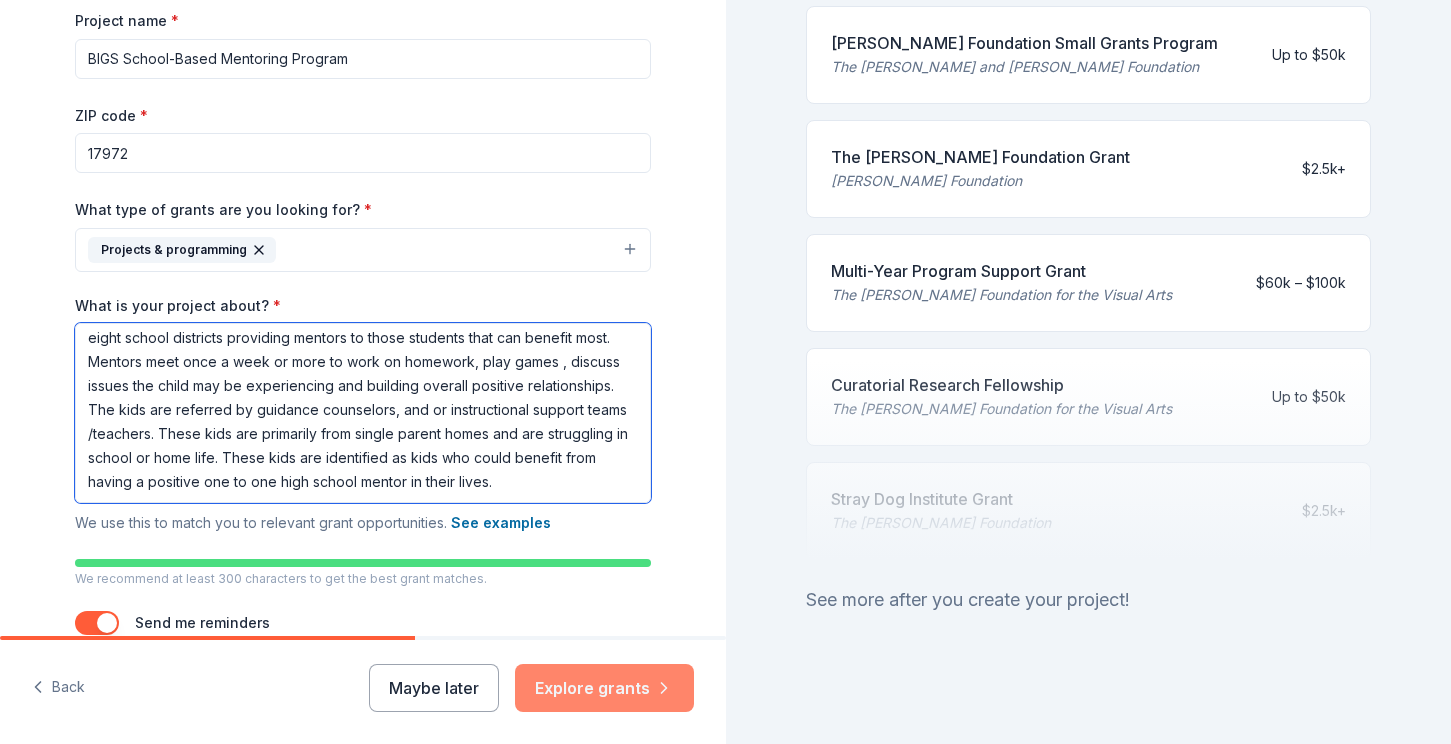 type on "To provide mentoring programs to at-risk youth that can make a positive and long-lasting impact on a child's life. Our School-Based Mentoring Program is currently in eight school districts providing mentors to those students that can benefit most.
Mentors meet once a week or more to work on homework, play games , discuss issues the child may be experiencing and building overall positive relationships.
The kids are referred by guidance counselors, and or instructional support teams /teachers. These kids are primarily from single parent homes and are struggling in school or home life. These kids are identified as kids who could benefit from having a positive one to one high school mentor in their lives." 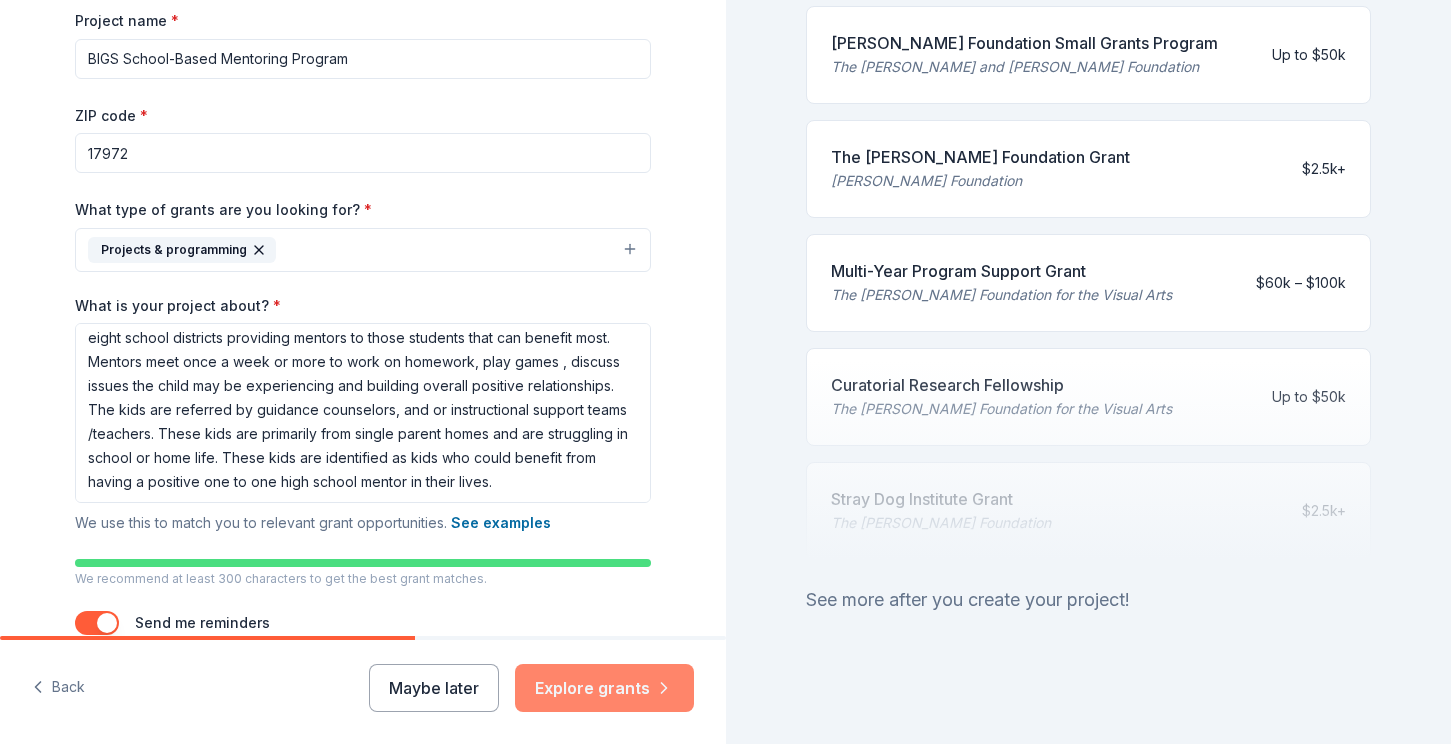 click on "Explore grants" at bounding box center (604, 688) 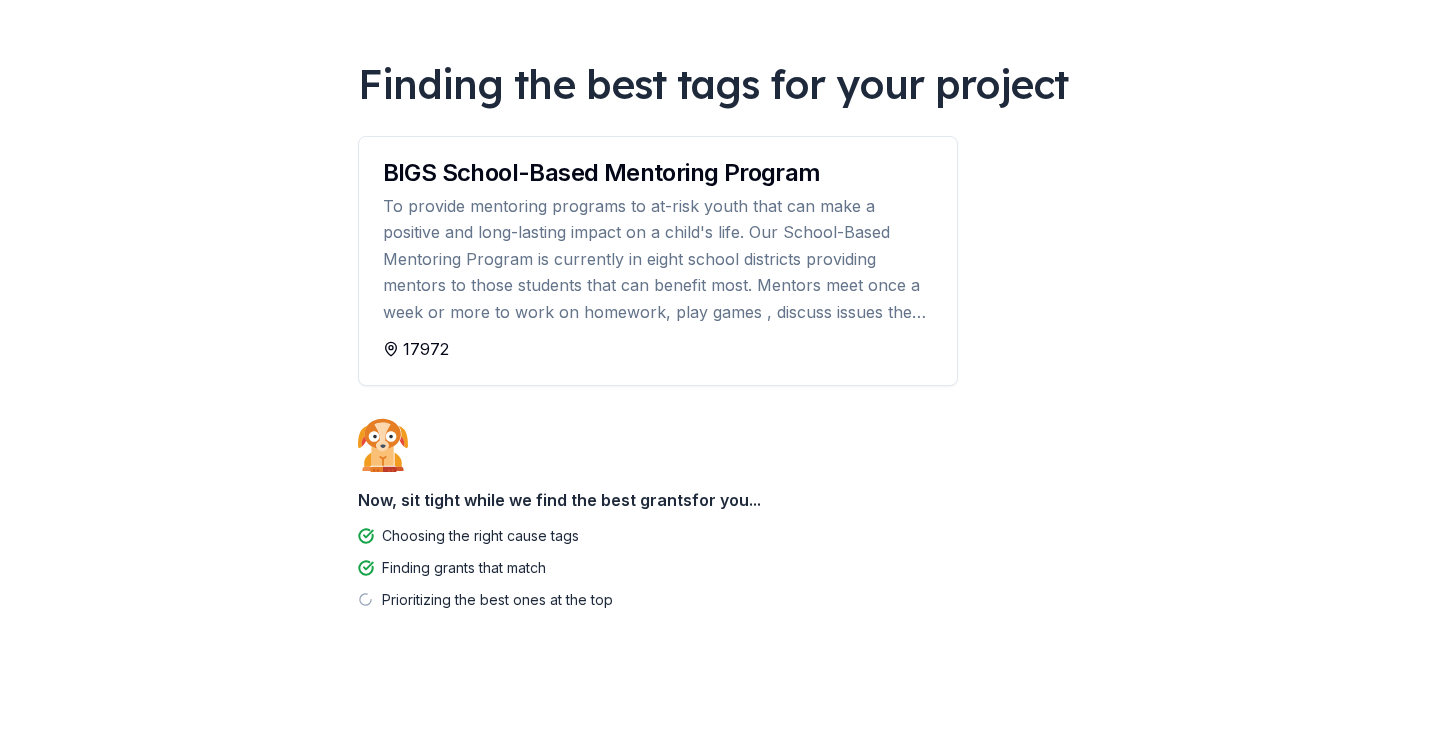 scroll, scrollTop: 109, scrollLeft: 0, axis: vertical 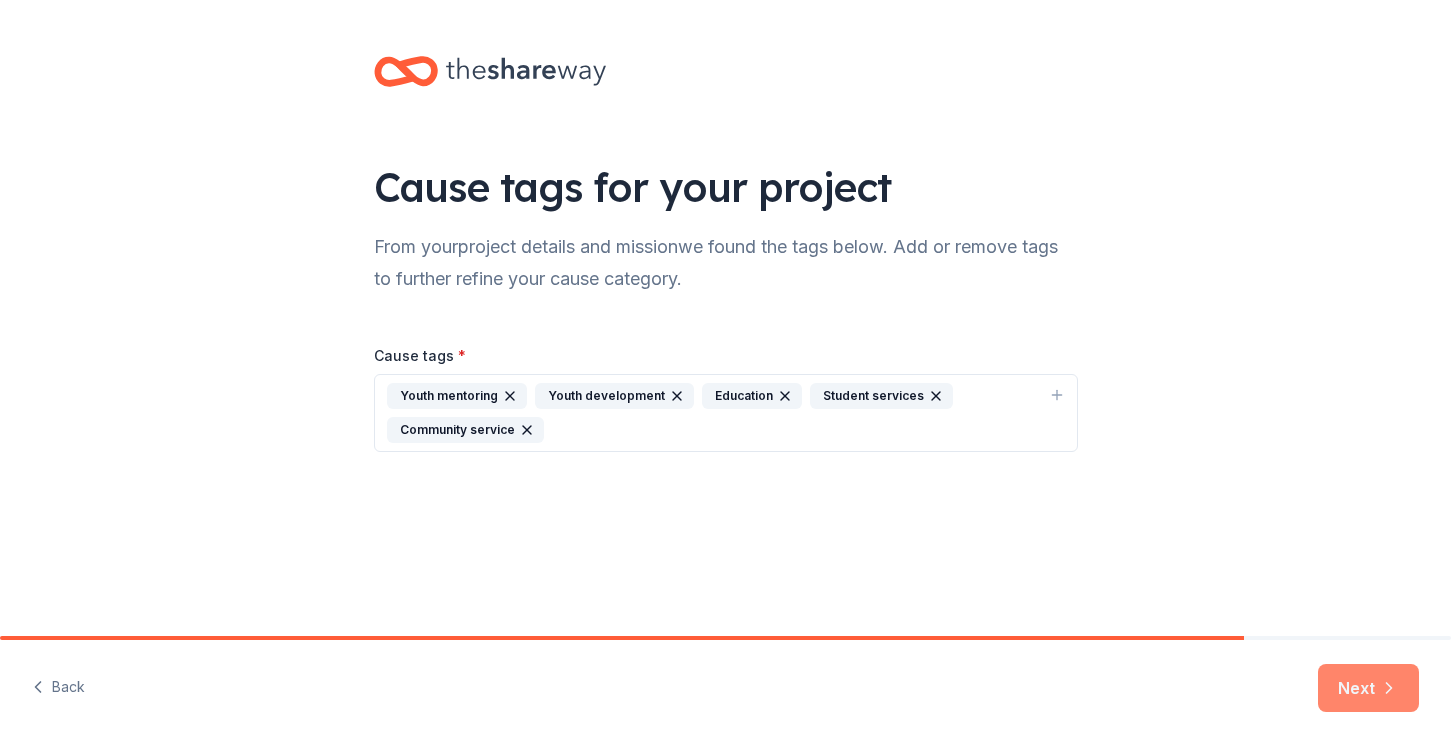click on "Next" at bounding box center (1368, 688) 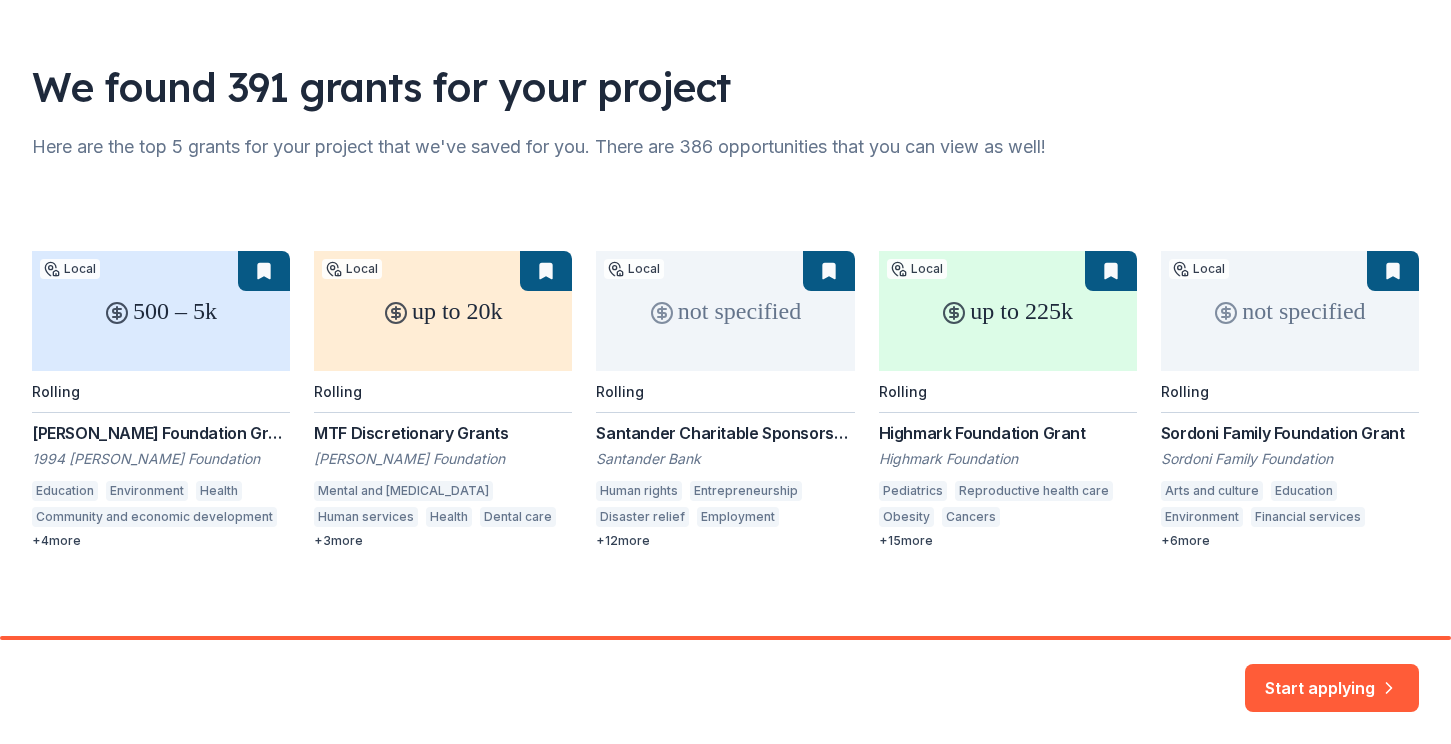 scroll, scrollTop: 101, scrollLeft: 0, axis: vertical 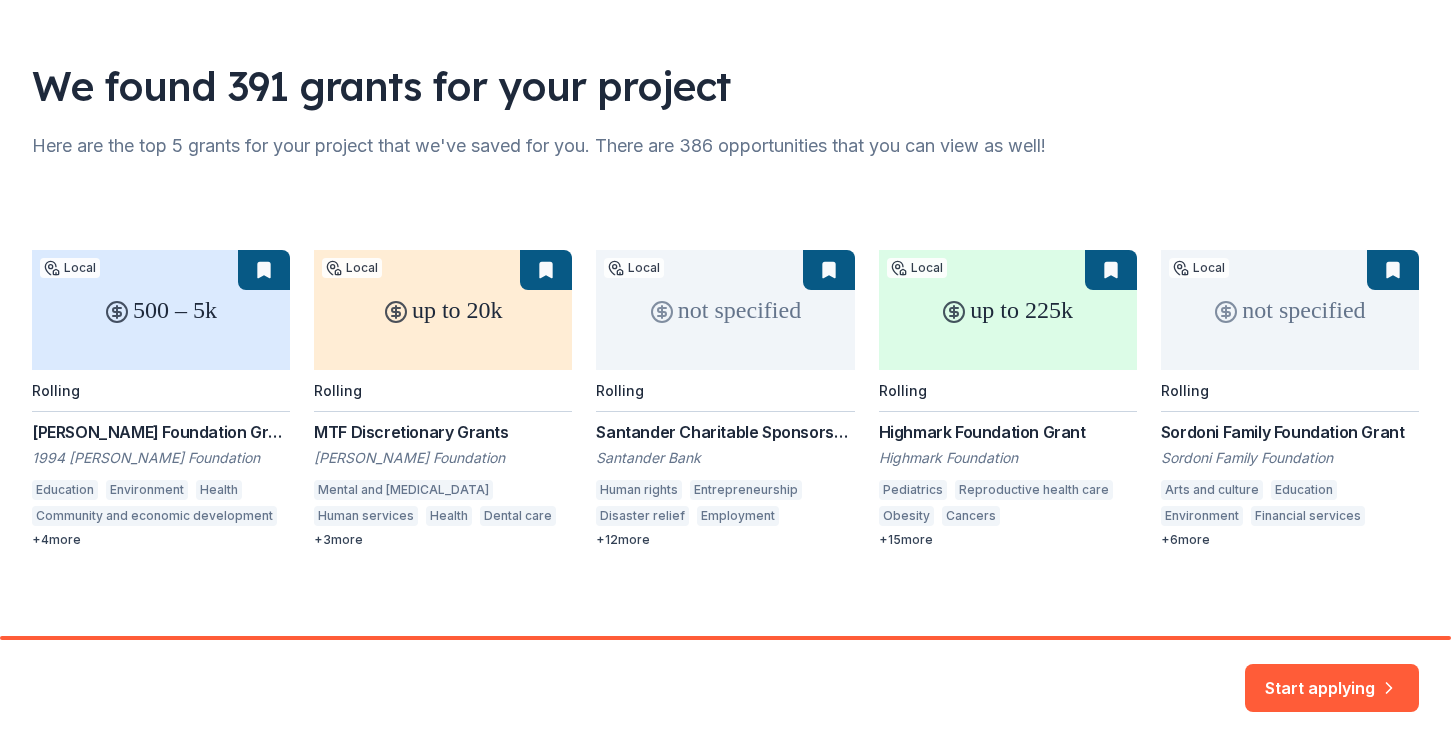click on "500 – 5k Local Rolling [PERSON_NAME] Foundation Grant 1994 [PERSON_NAME] Foundation Education Environment Health Community and economic development +  4  more up to 20k Local Rolling MTF Discretionary Grants [PERSON_NAME] Foundation Mental and [MEDICAL_DATA] Human services Health Dental care +  3  more not specified Local Rolling Santander Charitable Sponsorship Program Santander Bank Human rights Entrepreneurship Disaster relief Employment Community and economic development Environment Financial services College preparation Business and industry Education services Ethnic and racial minority rights Human services +  12  more up to 225k Local Rolling Highmark Foundation Grant Highmark Foundation Pediatrics Reproductive health care Obesity Cancers Heart and [MEDICAL_DATA] [MEDICAL_DATA] Health care access Nutrition Physical fitness Maternal and perinatal health [MEDICAL_DATA] Mental and [MEDICAL_DATA] Health care clinics Health Medical education +  15  more not specified Local +" at bounding box center [725, 399] 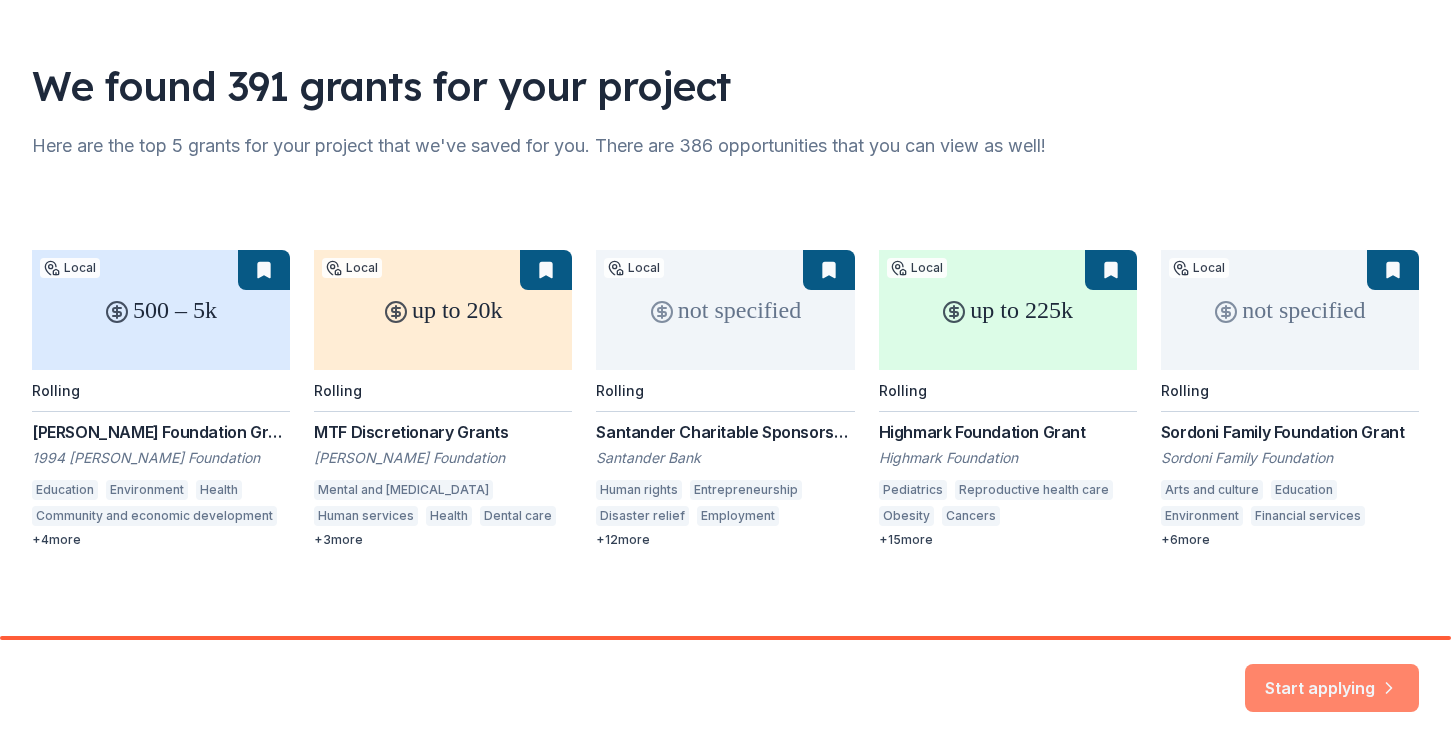 click on "Start applying" at bounding box center [1332, 676] 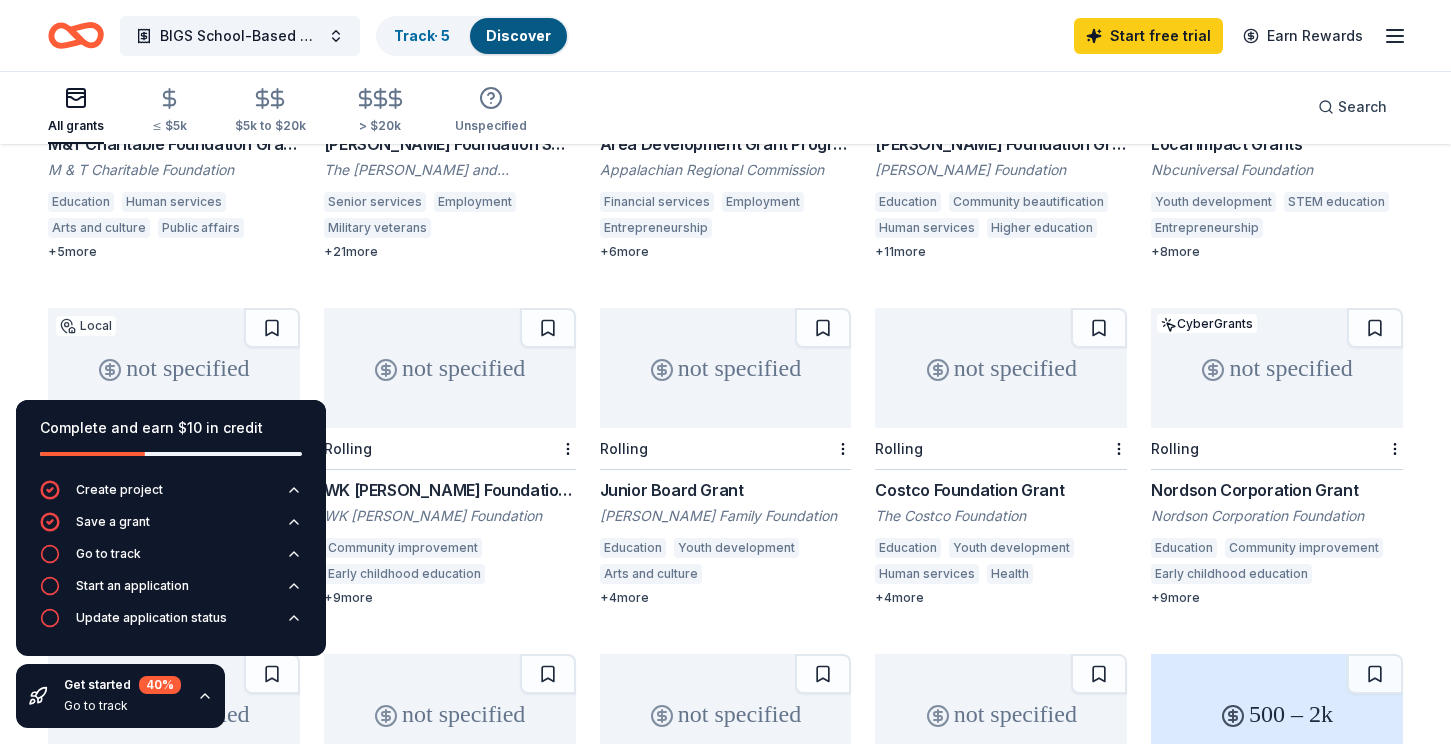 scroll, scrollTop: 751, scrollLeft: 0, axis: vertical 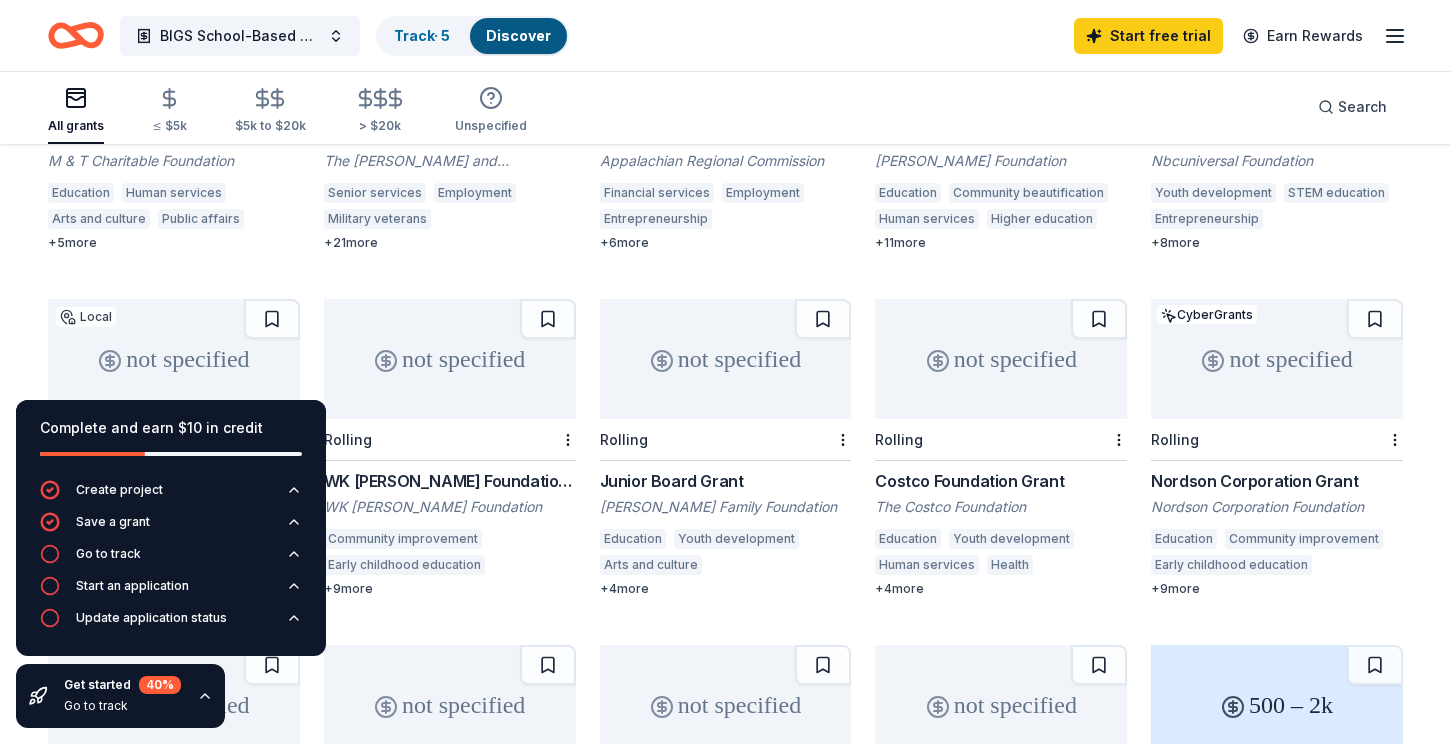 click on "Complete and earn $10 in credit" at bounding box center [171, 428] 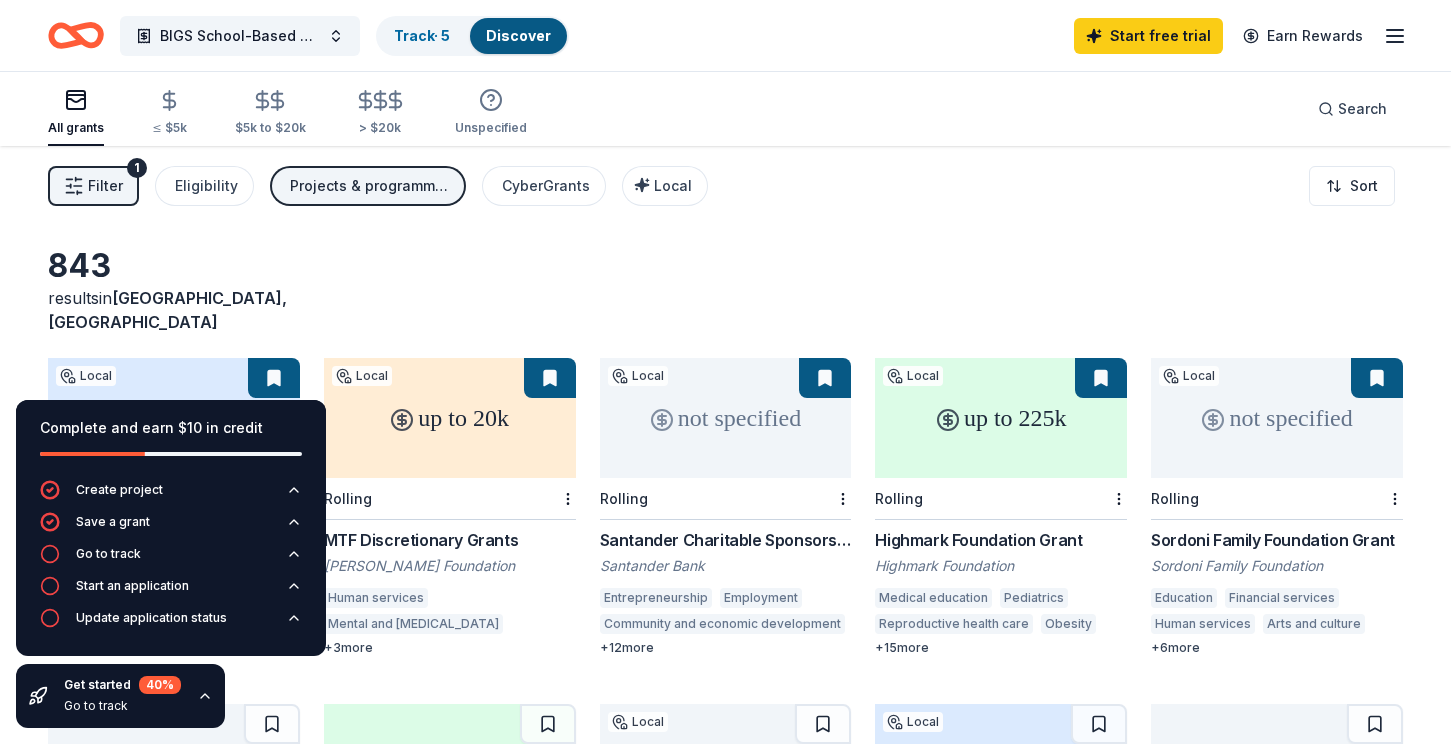 scroll, scrollTop: 0, scrollLeft: 0, axis: both 